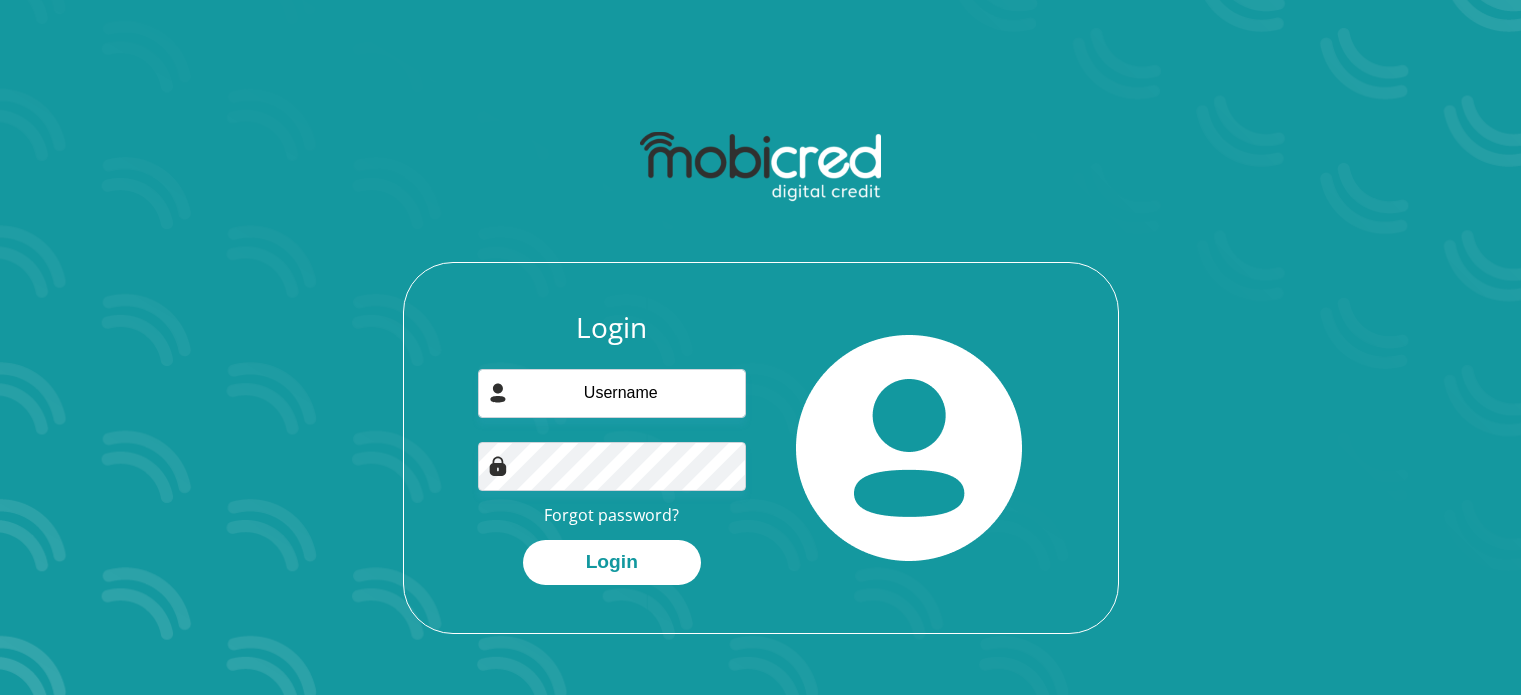 scroll, scrollTop: 0, scrollLeft: 0, axis: both 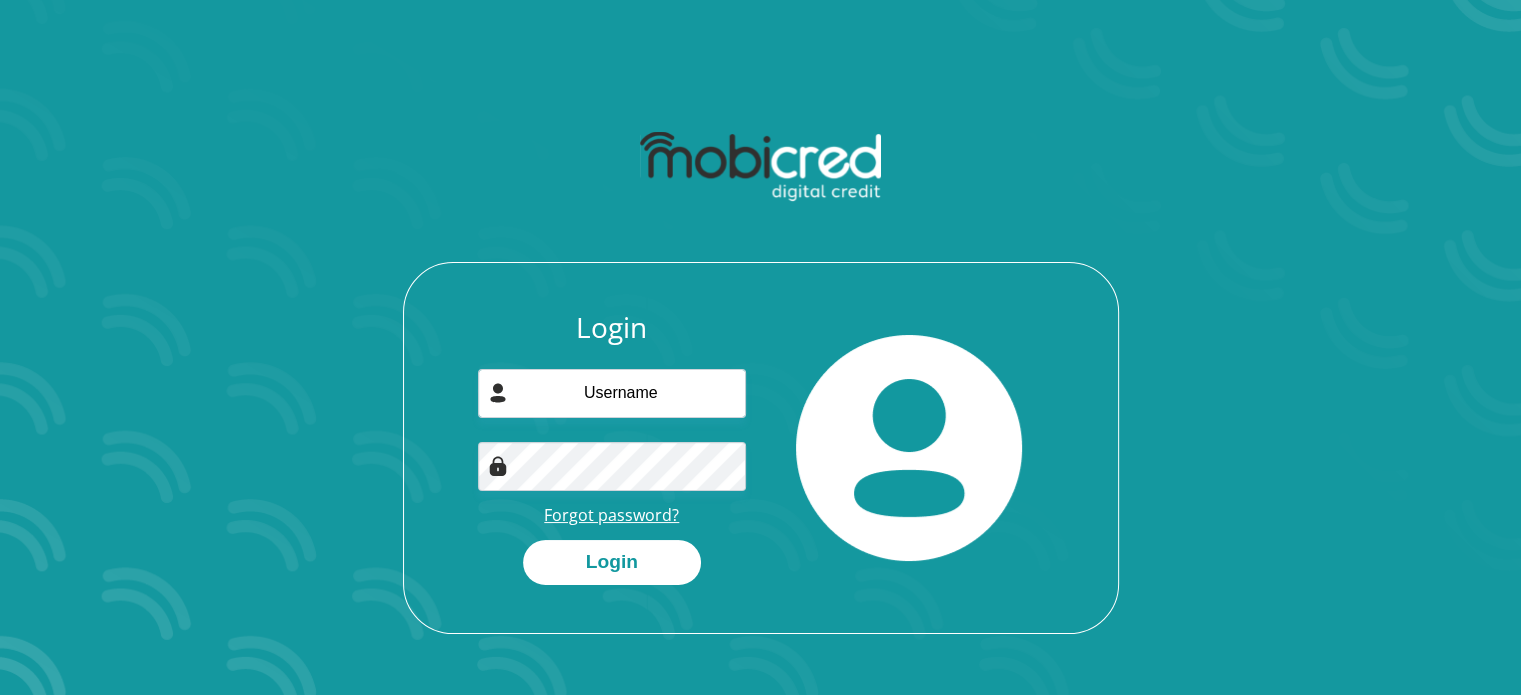 click on "Forgot password?" at bounding box center [611, 515] 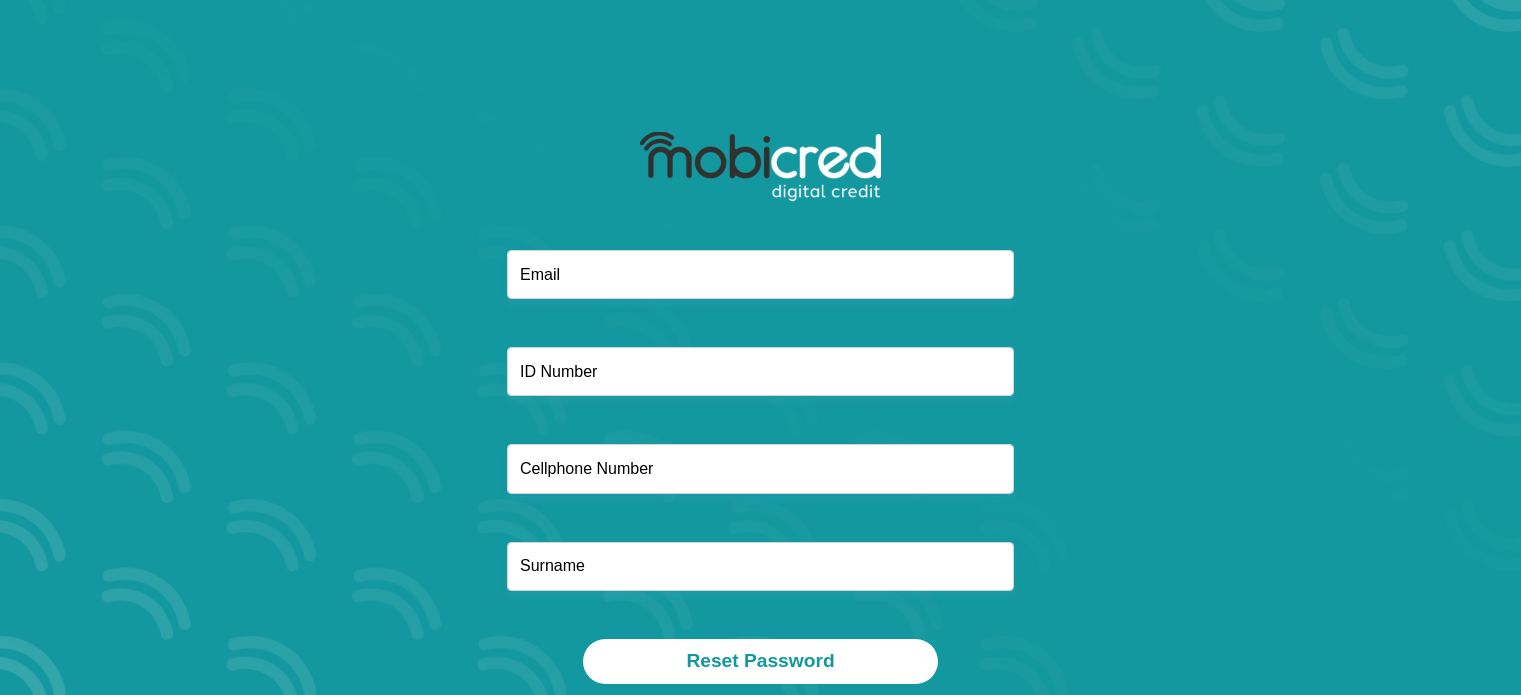 scroll, scrollTop: 0, scrollLeft: 0, axis: both 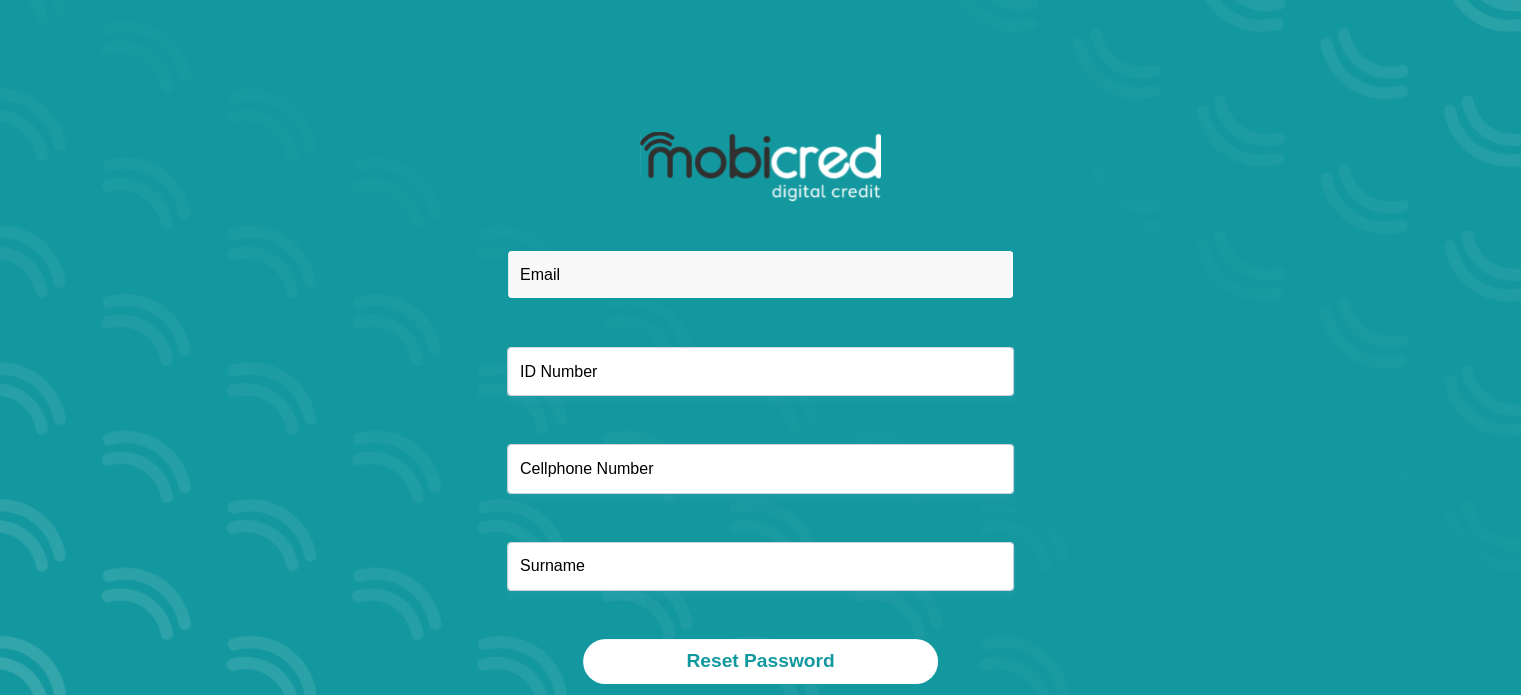 click at bounding box center (760, 274) 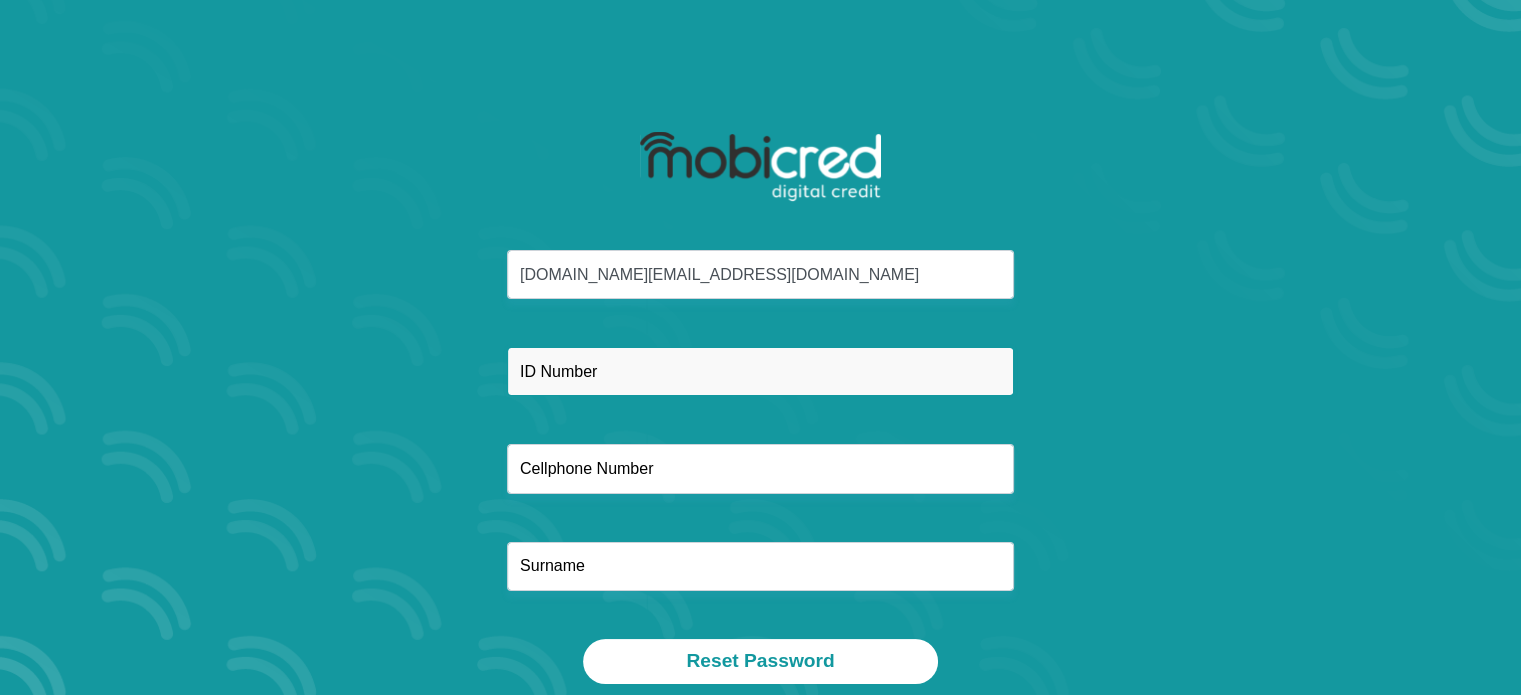 click at bounding box center (760, 371) 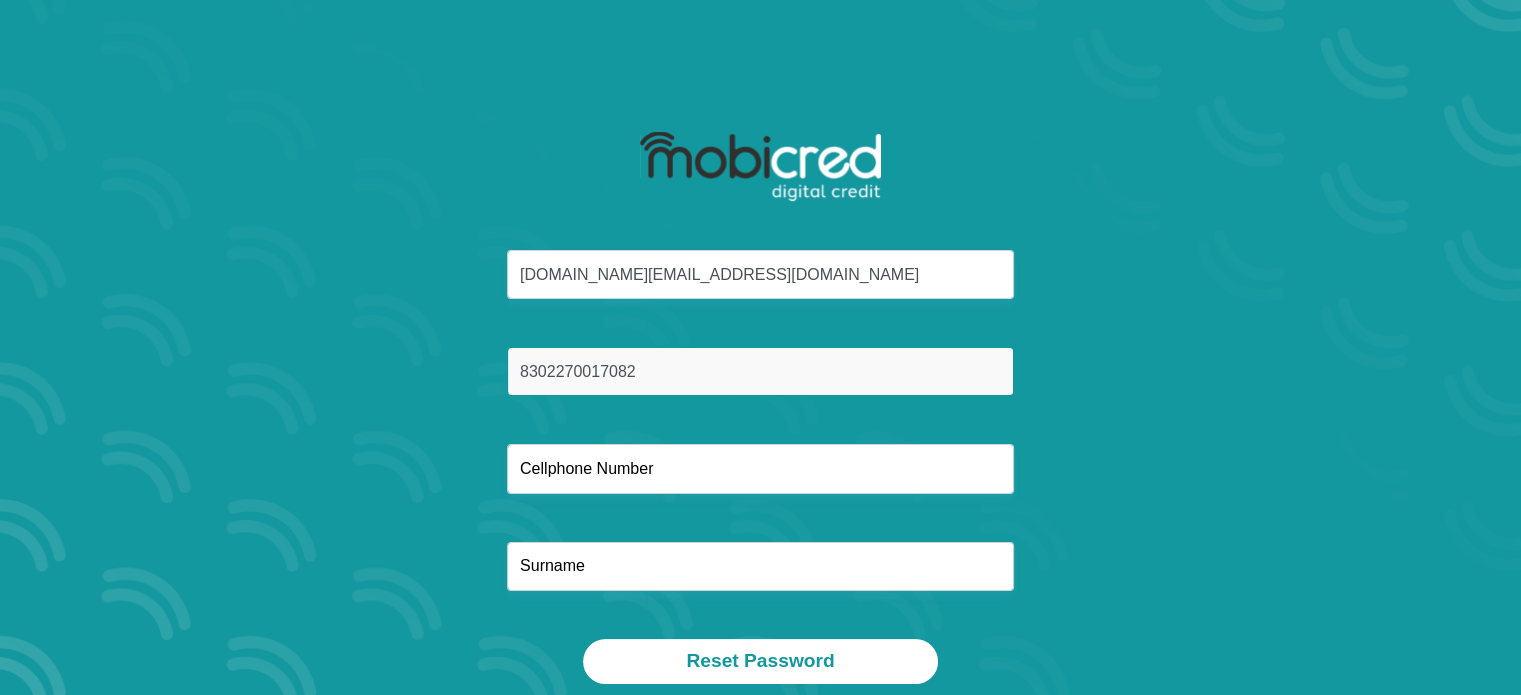 type on "8302270017082" 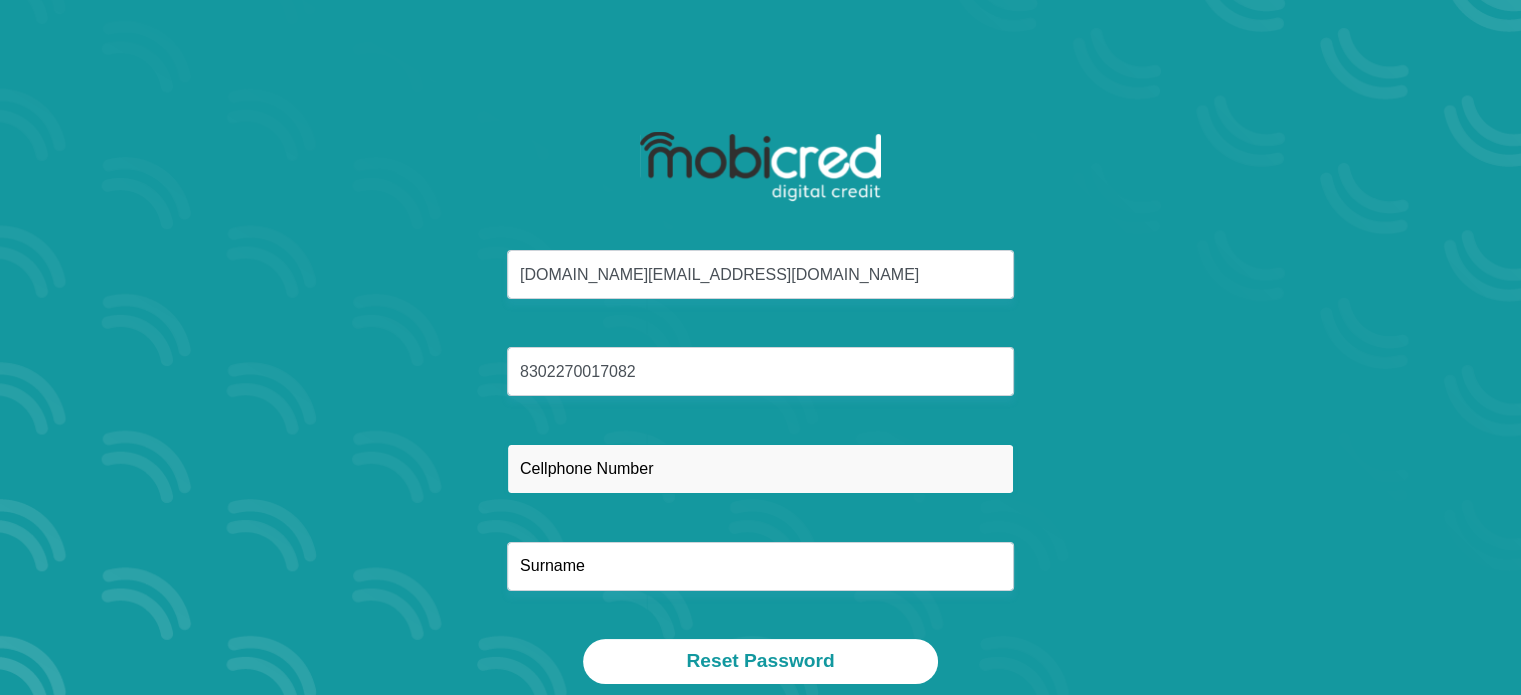 click at bounding box center (760, 468) 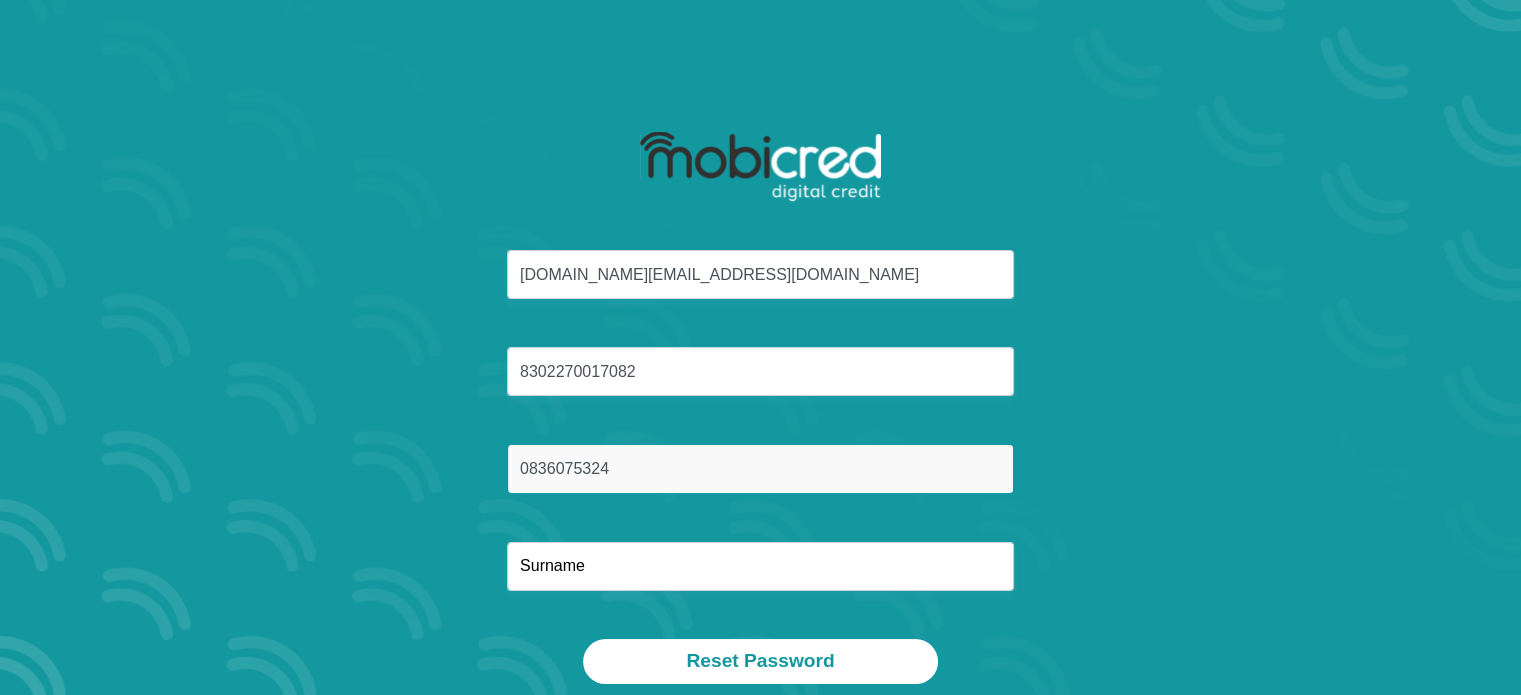 type on "0836075324" 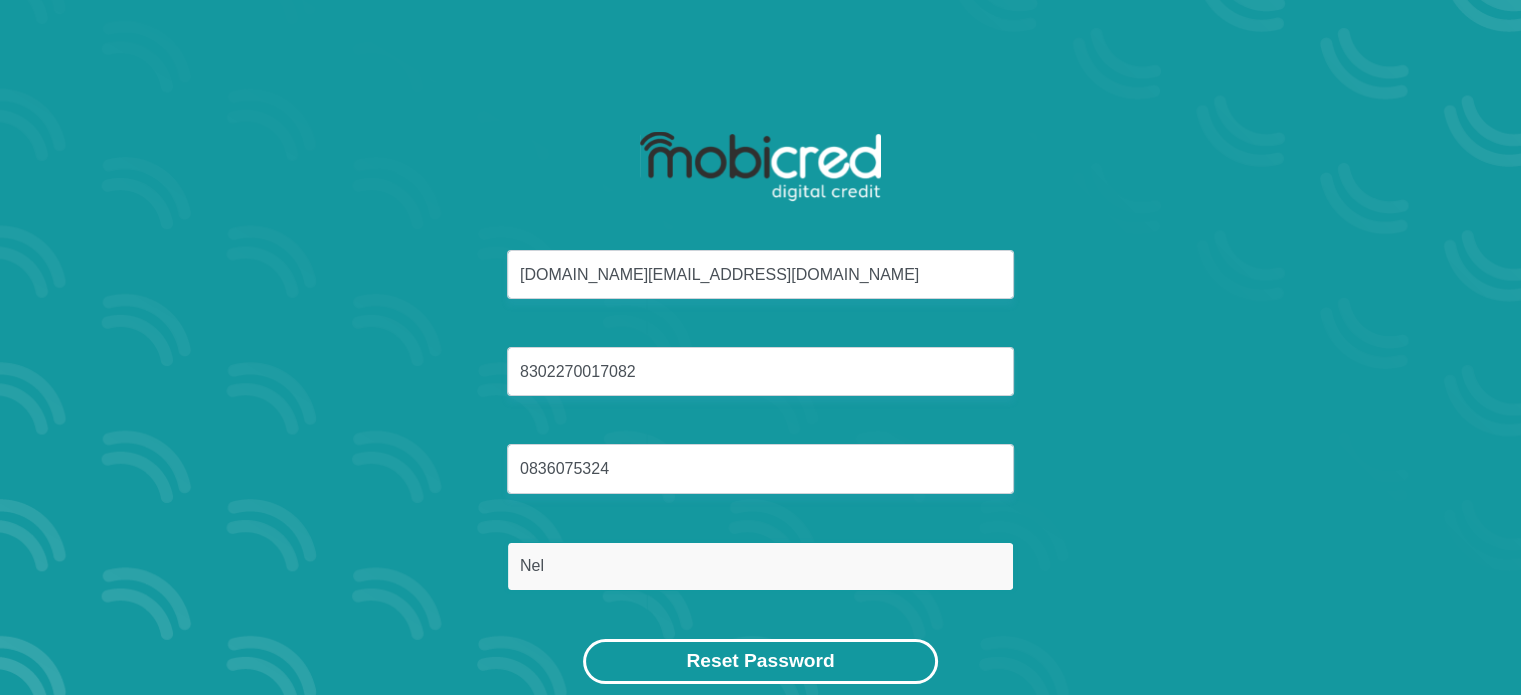 type on "Nel" 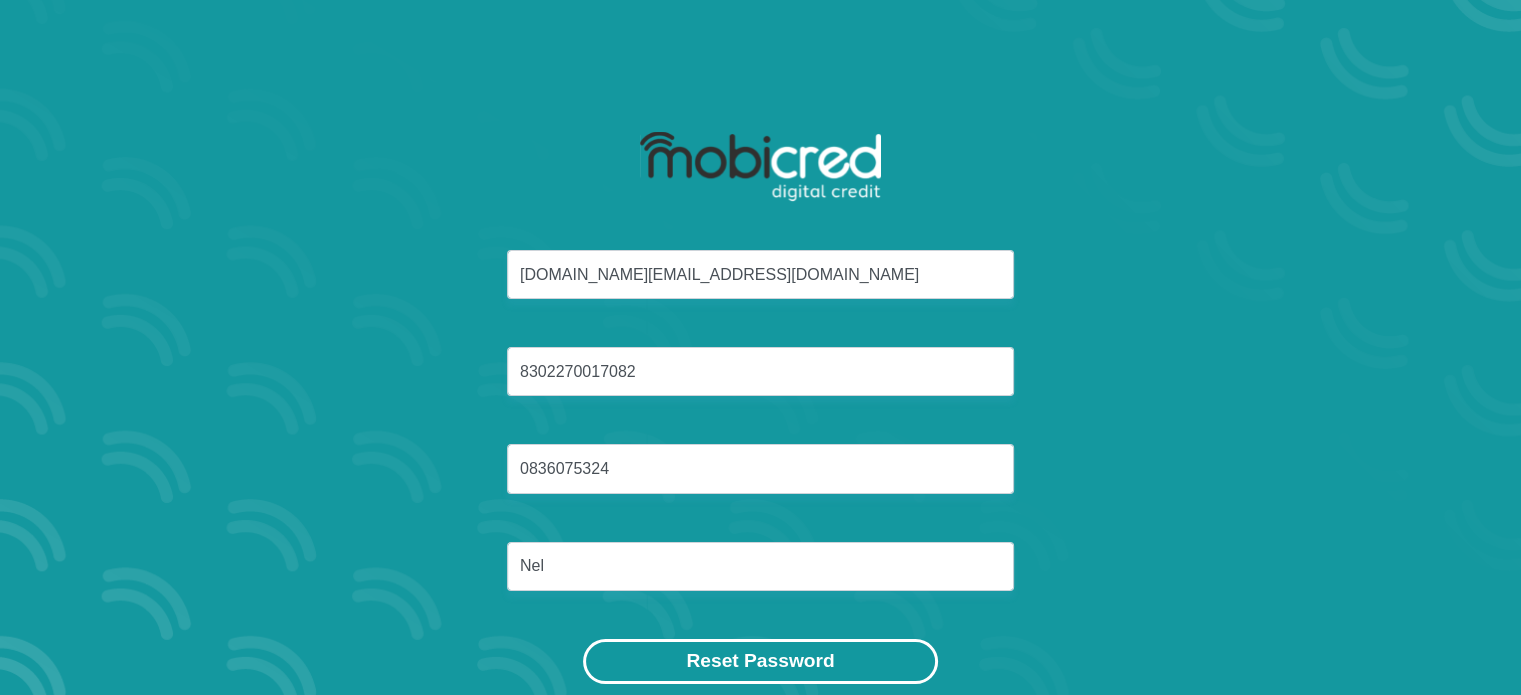 click on "Reset Password" at bounding box center [760, 661] 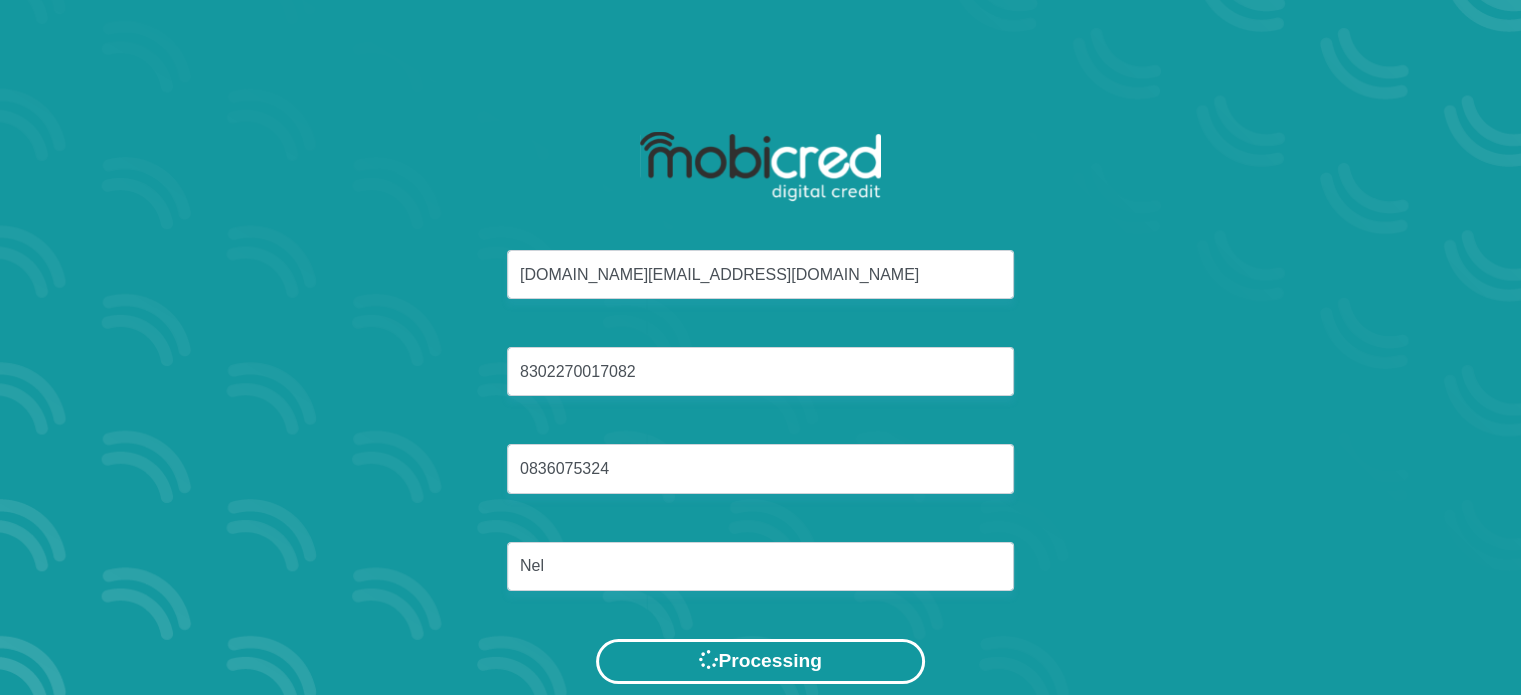 scroll, scrollTop: 0, scrollLeft: 0, axis: both 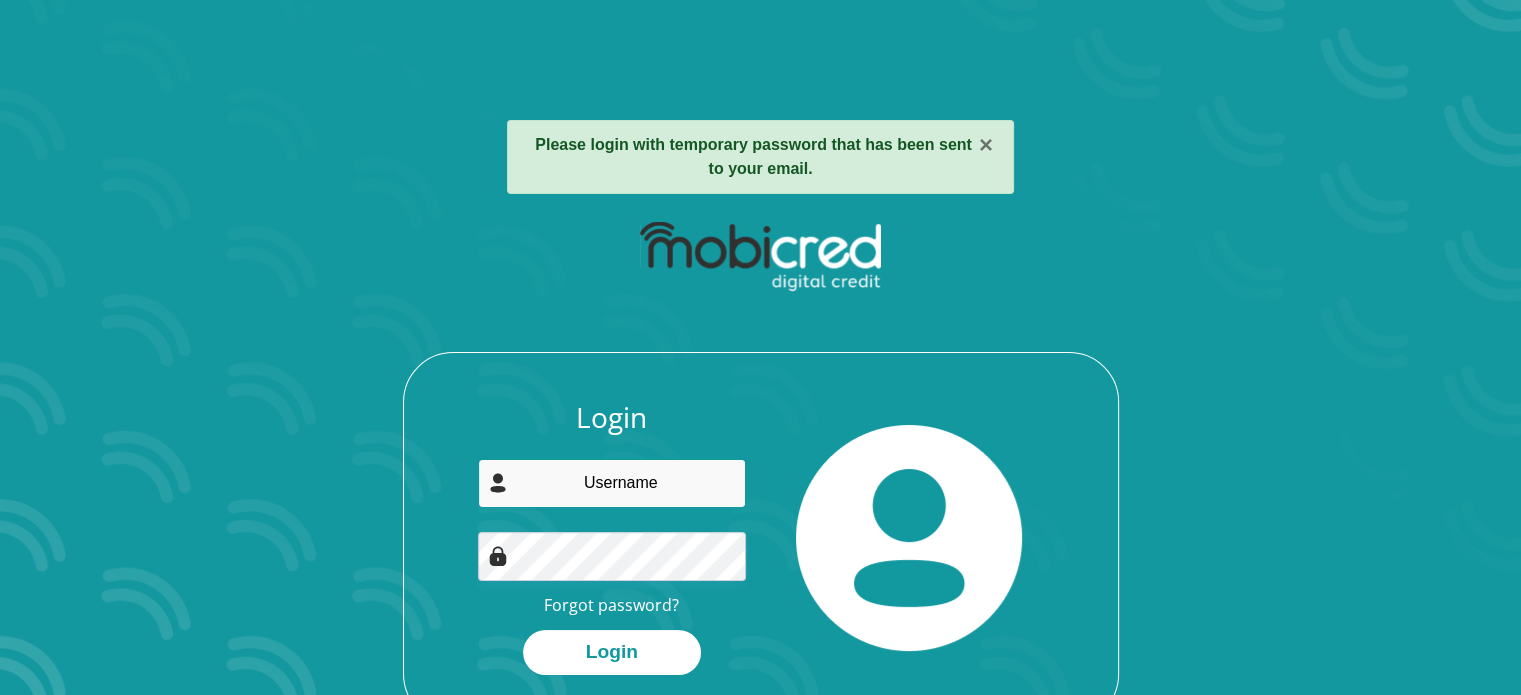 click at bounding box center [612, 483] 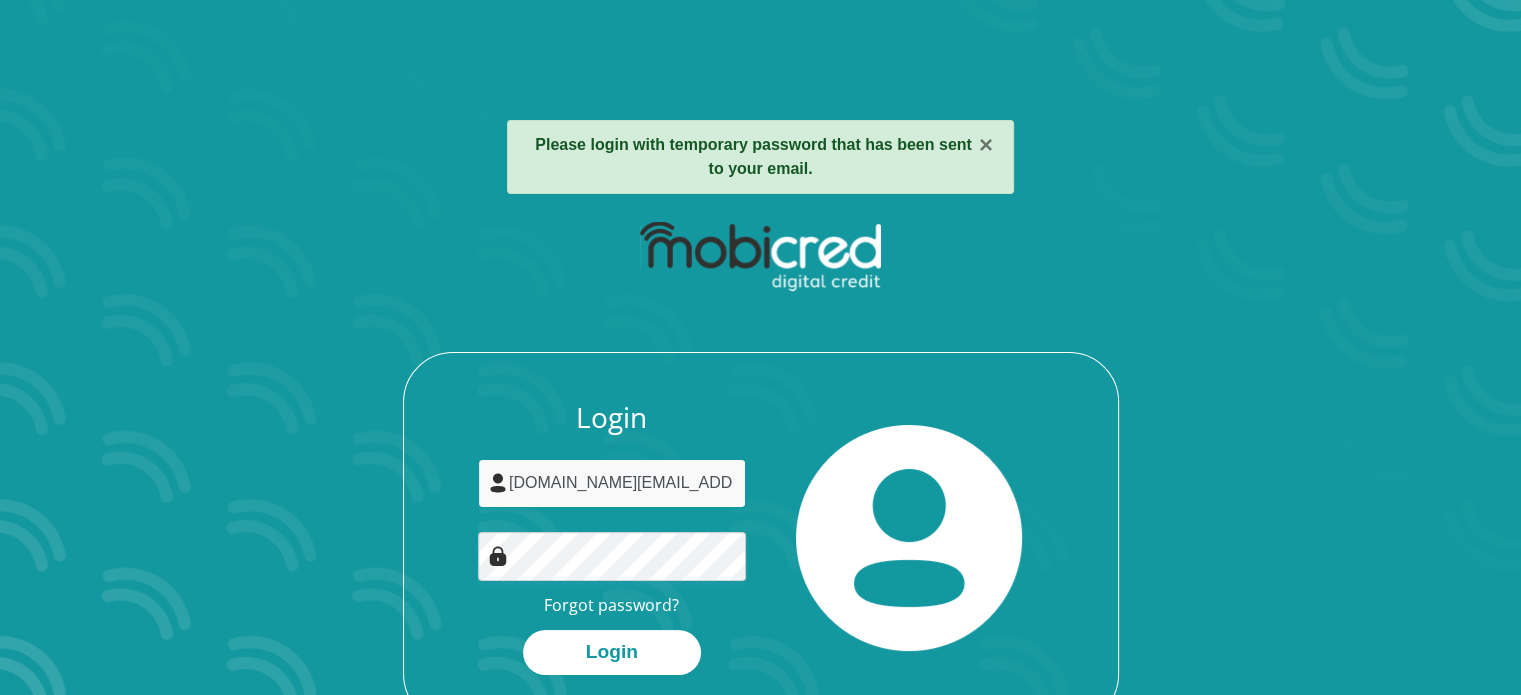 type on "nellceleste.cn@gmail.com" 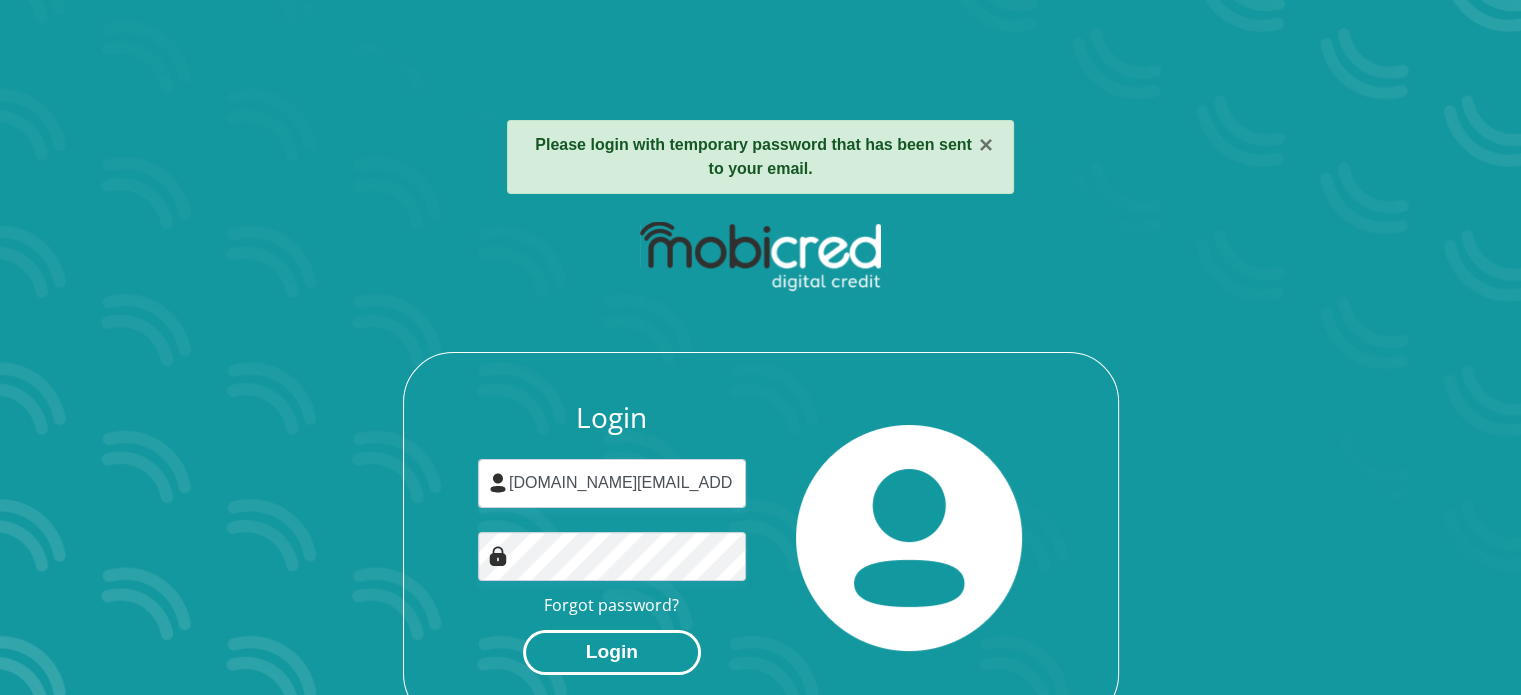 click on "Login" at bounding box center (612, 652) 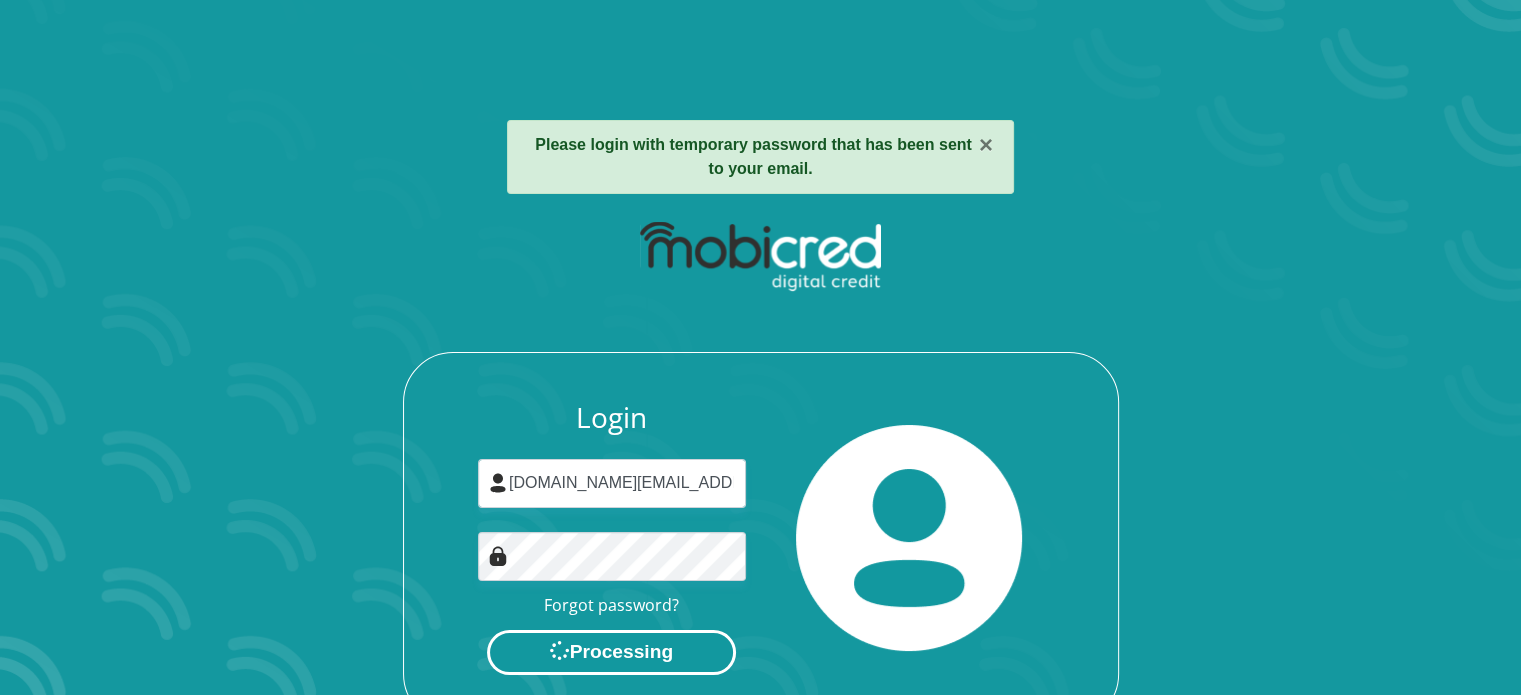 scroll, scrollTop: 0, scrollLeft: 0, axis: both 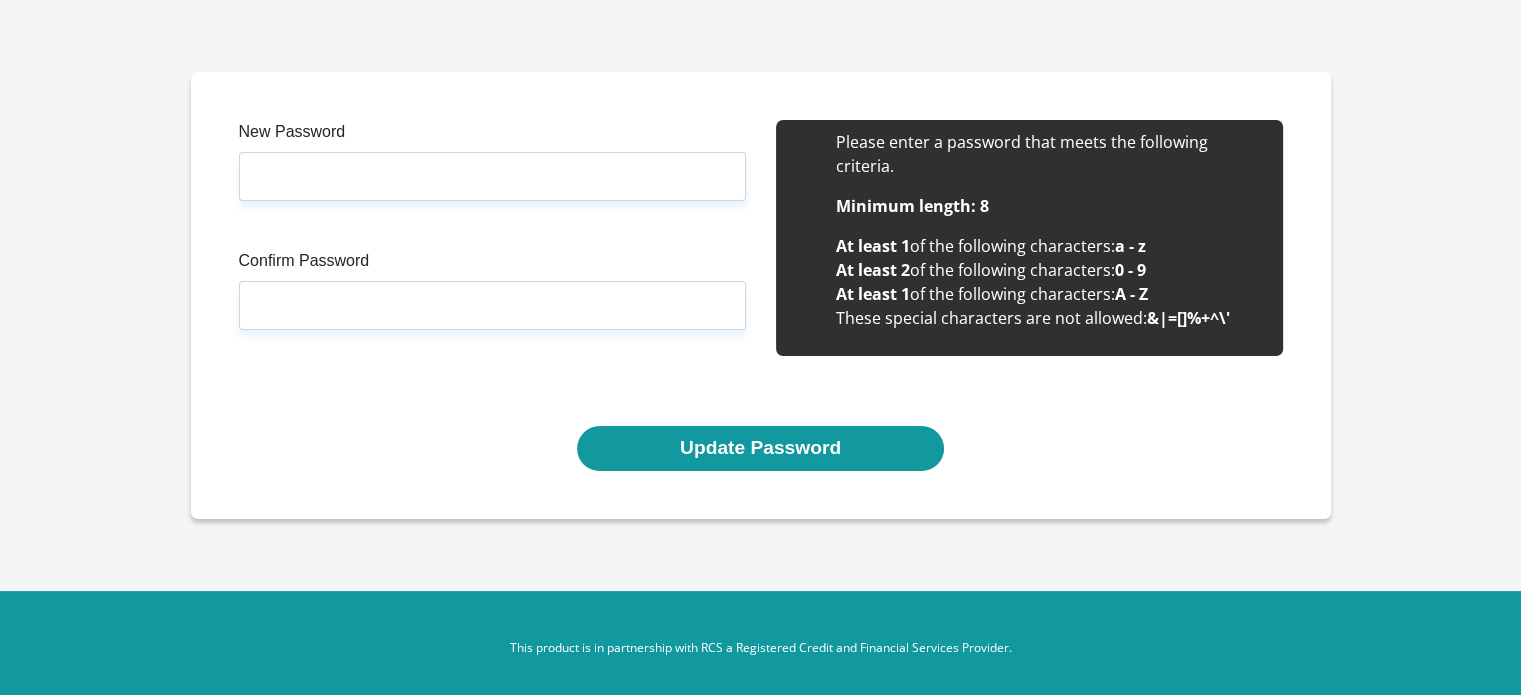 click on "New Password" at bounding box center [492, 136] 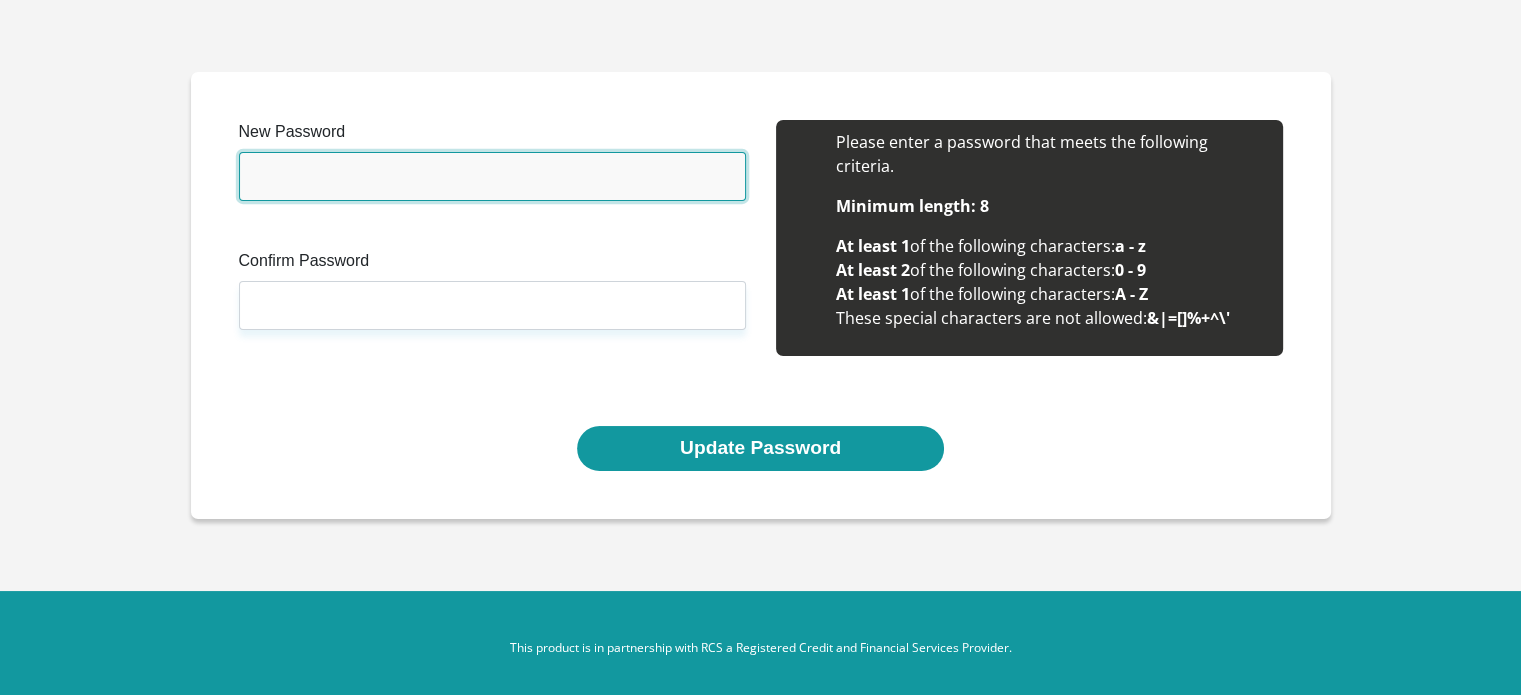 click on "New Password" at bounding box center (492, 176) 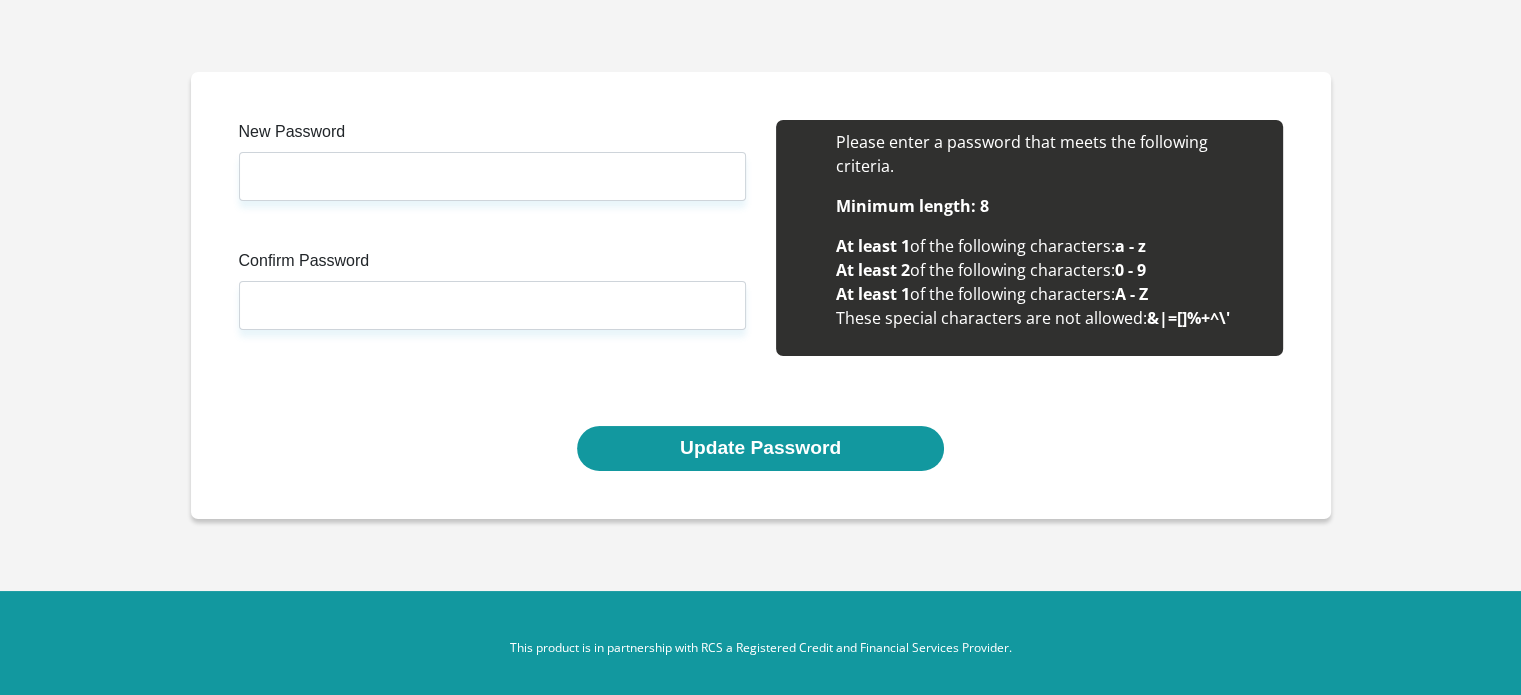 click on "New Password" at bounding box center (492, 136) 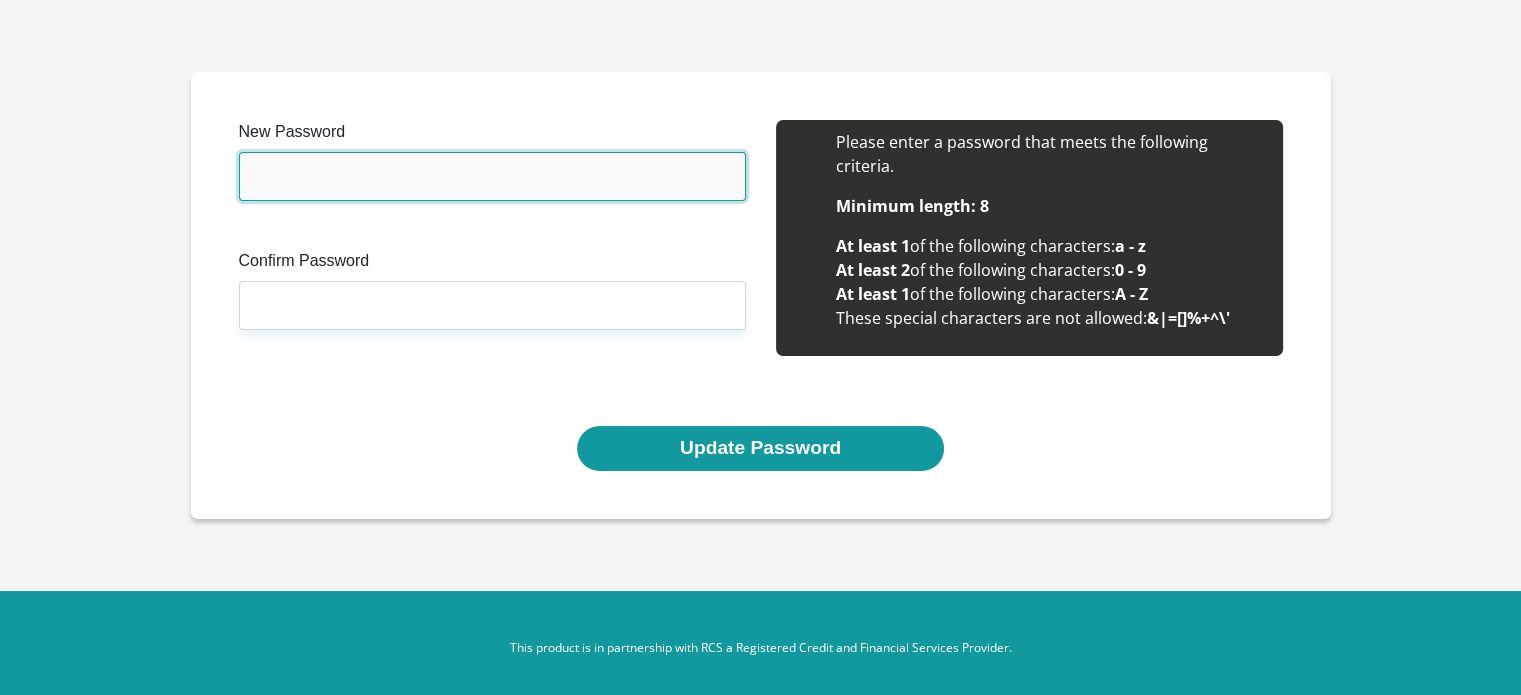 click on "New Password" at bounding box center [492, 176] 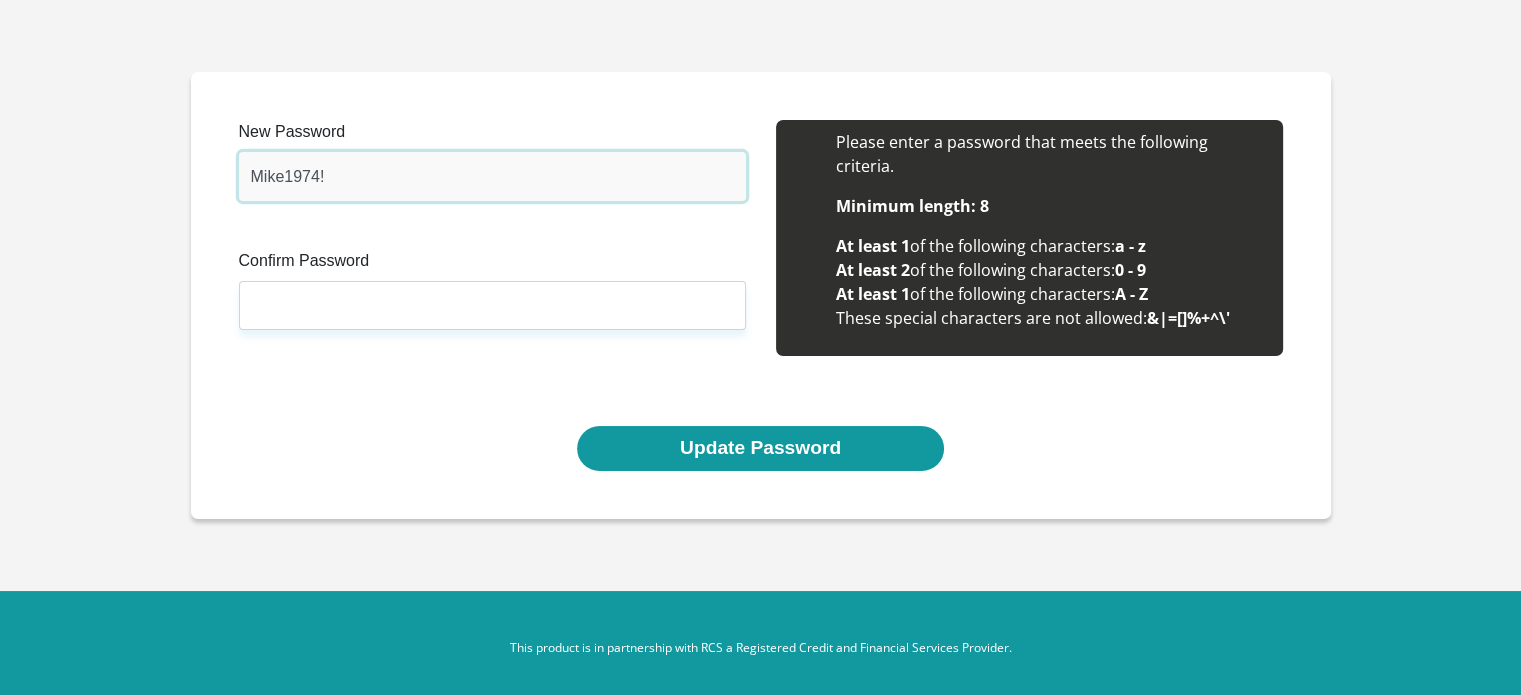 type on "Mike1974!" 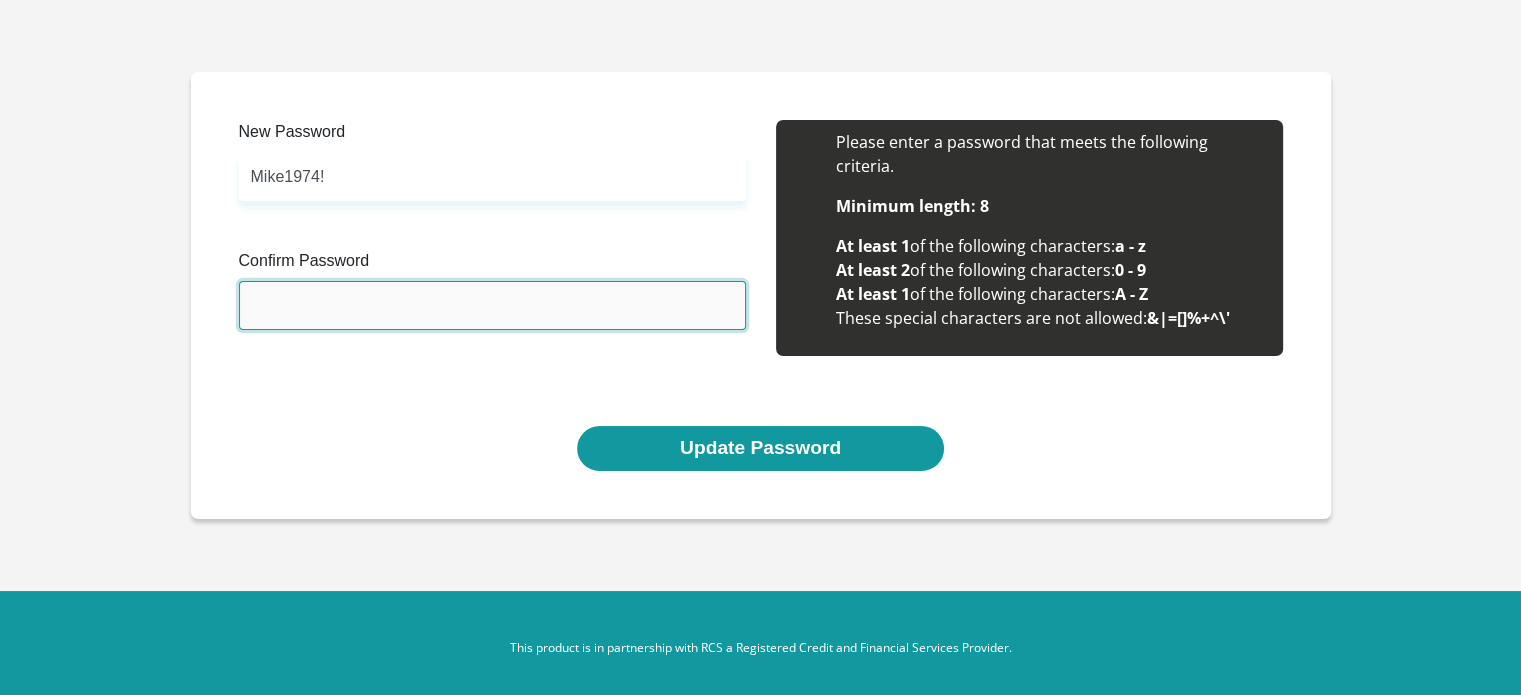 click on "Confirm Password" at bounding box center (492, 305) 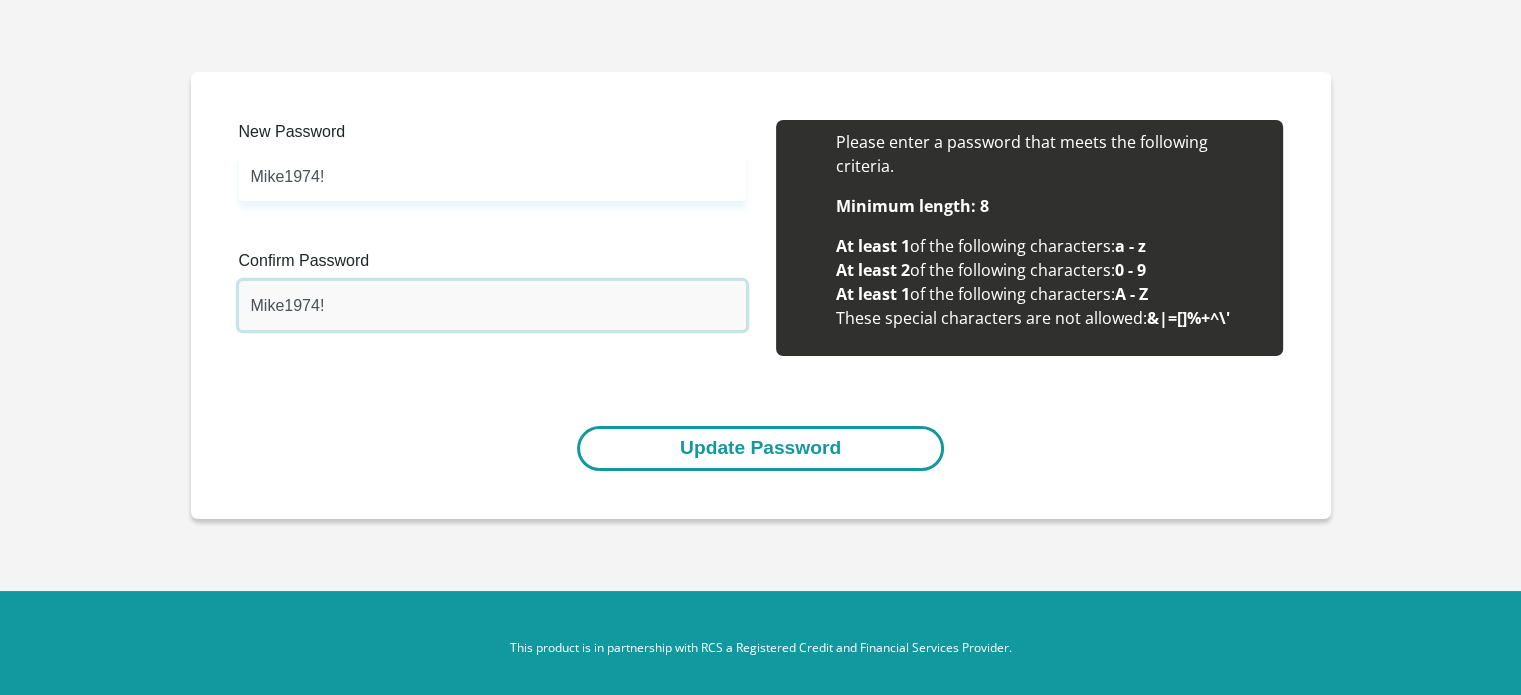 type on "Mike1974!" 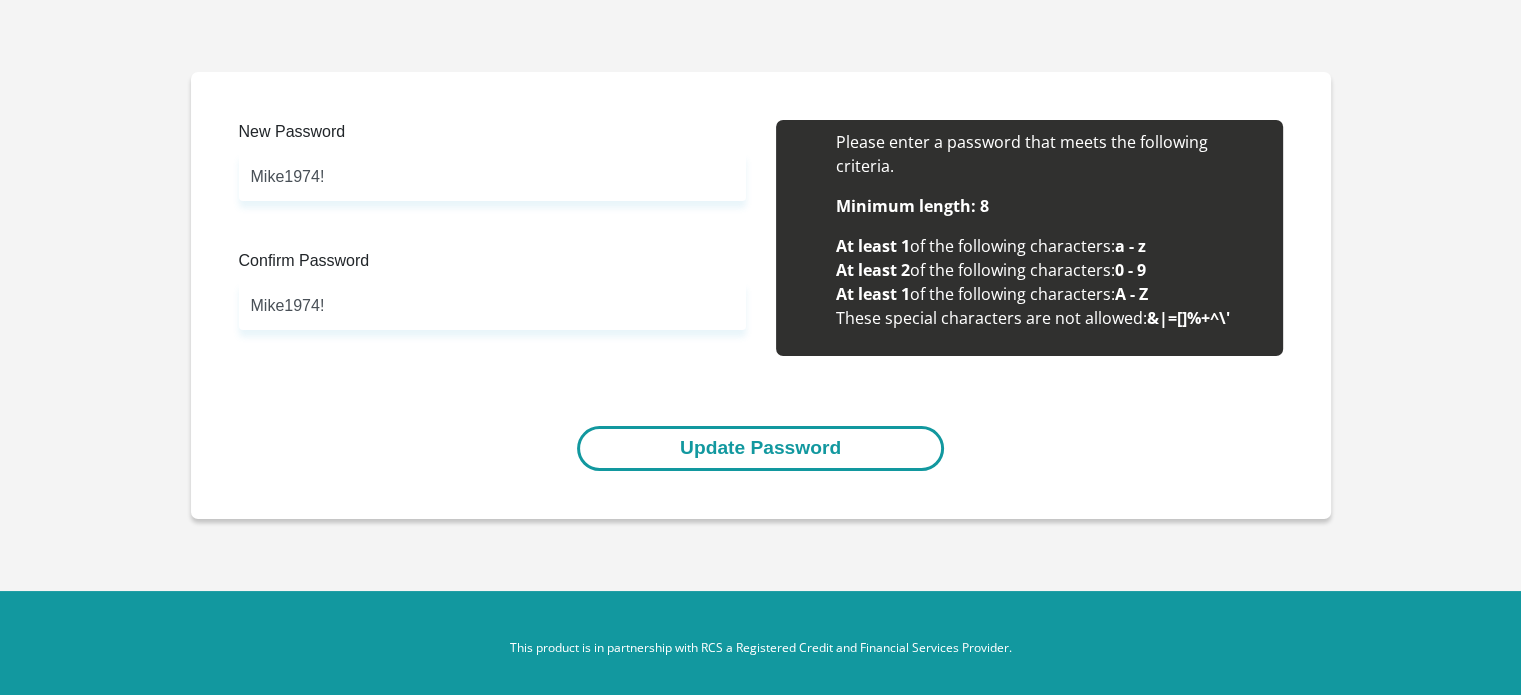 click on "Update Password" at bounding box center [760, 448] 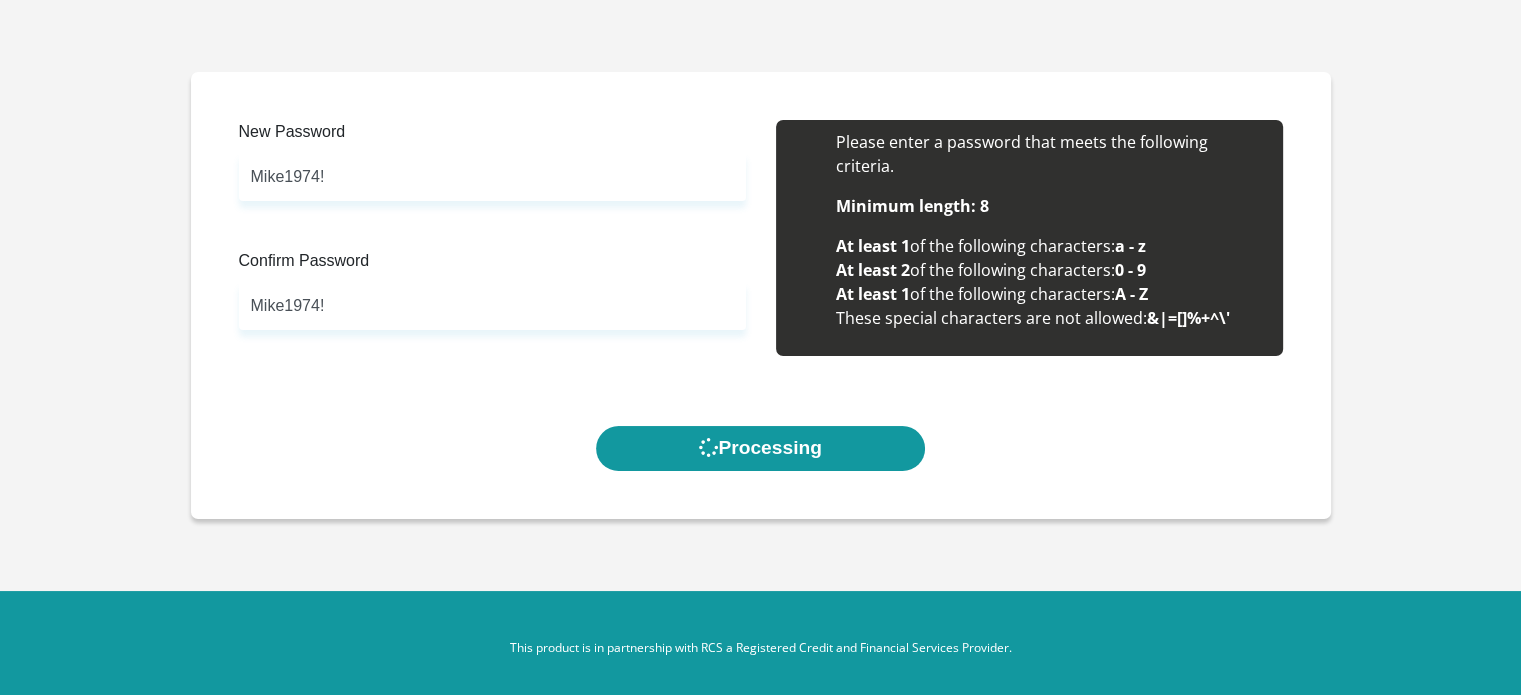 scroll, scrollTop: 0, scrollLeft: 0, axis: both 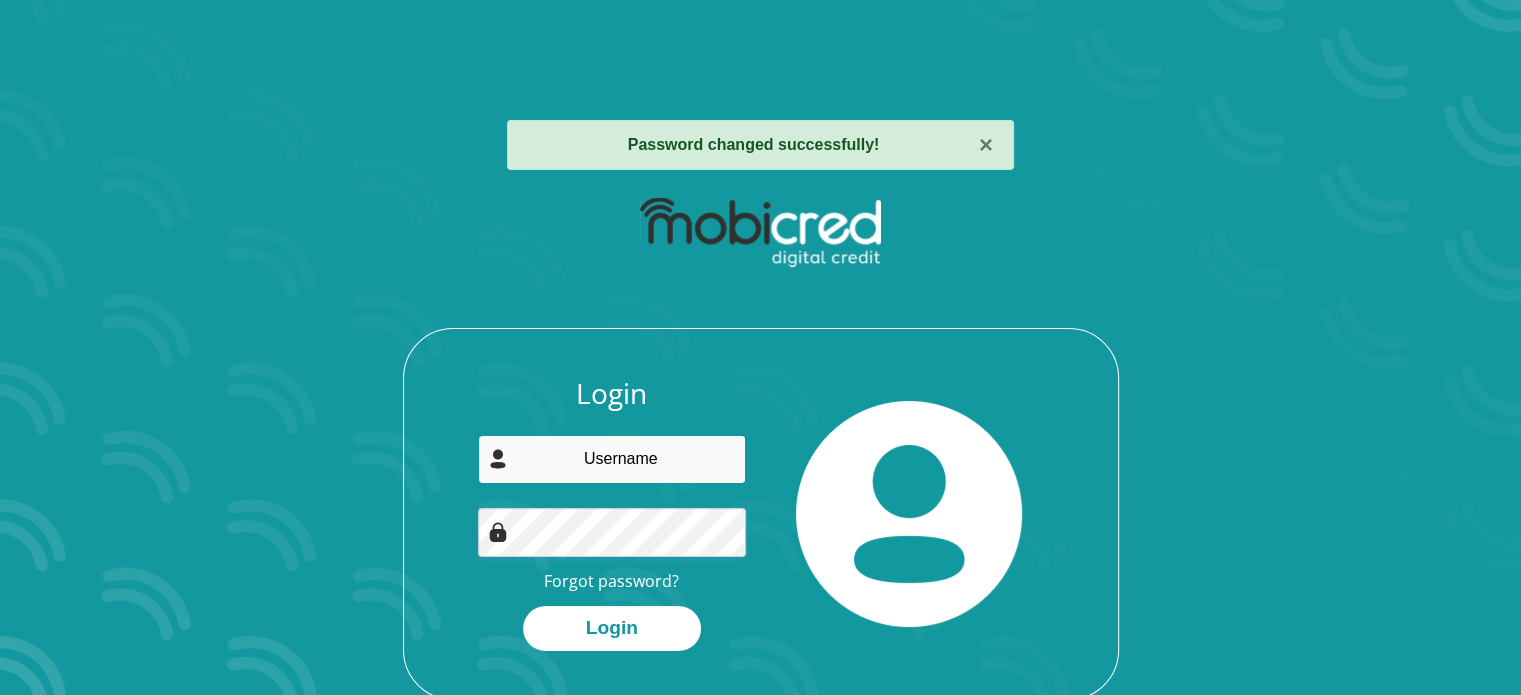 click at bounding box center [612, 459] 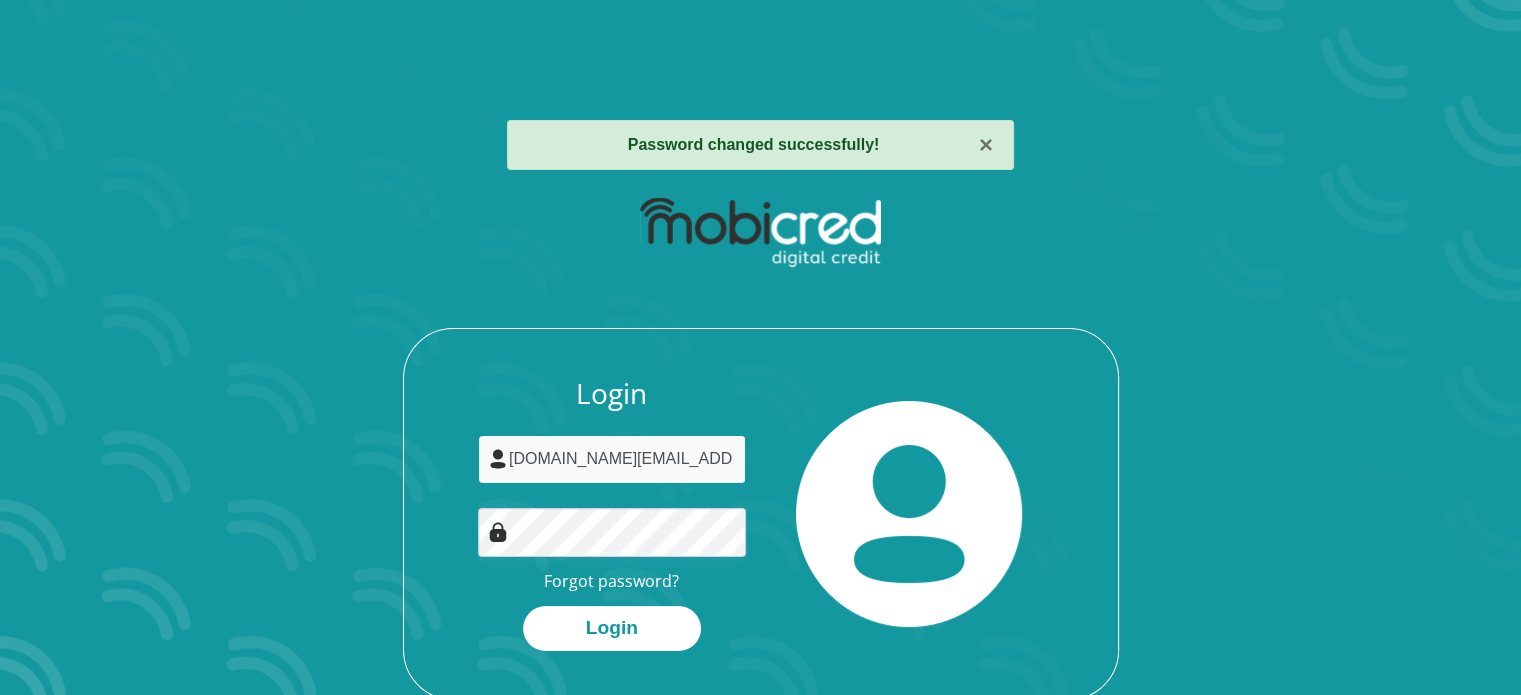 type on "[DOMAIN_NAME][EMAIL_ADDRESS][DOMAIN_NAME]" 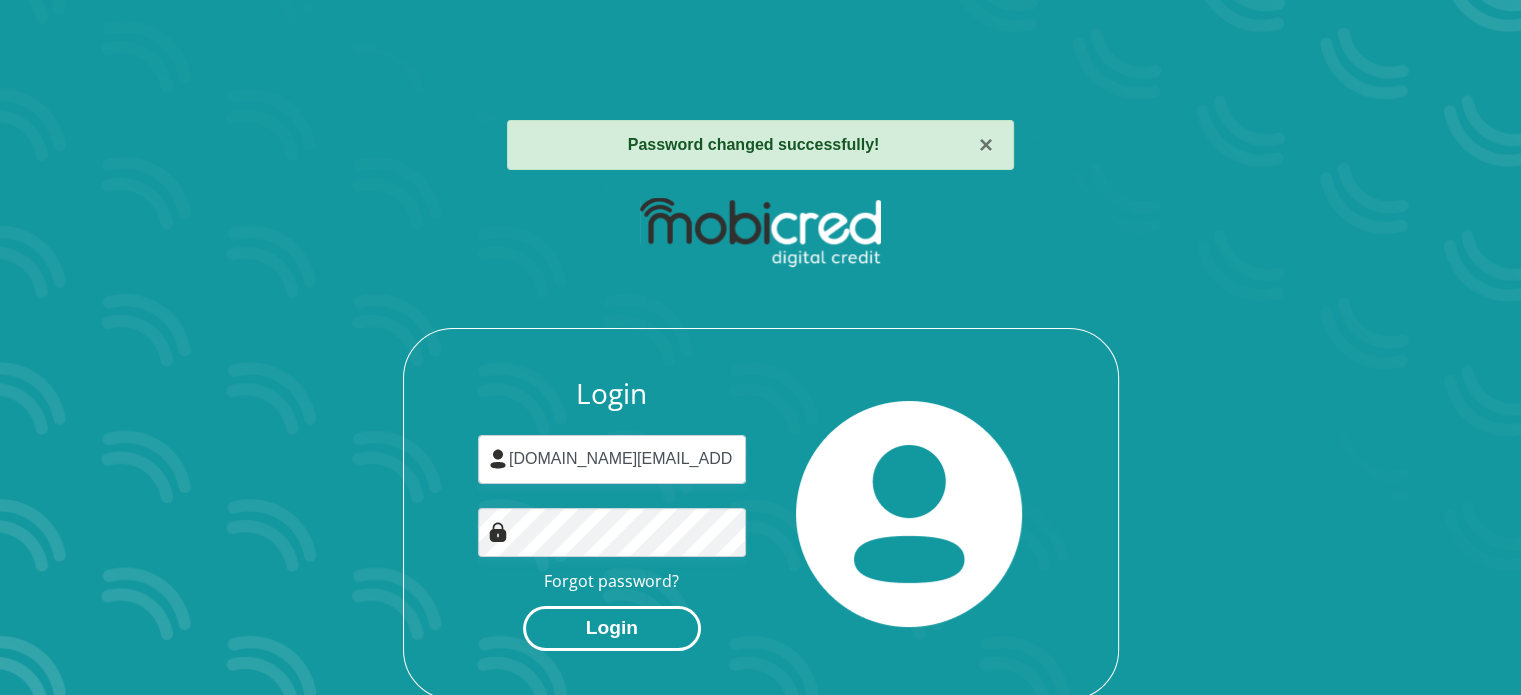 click on "Login" at bounding box center (612, 628) 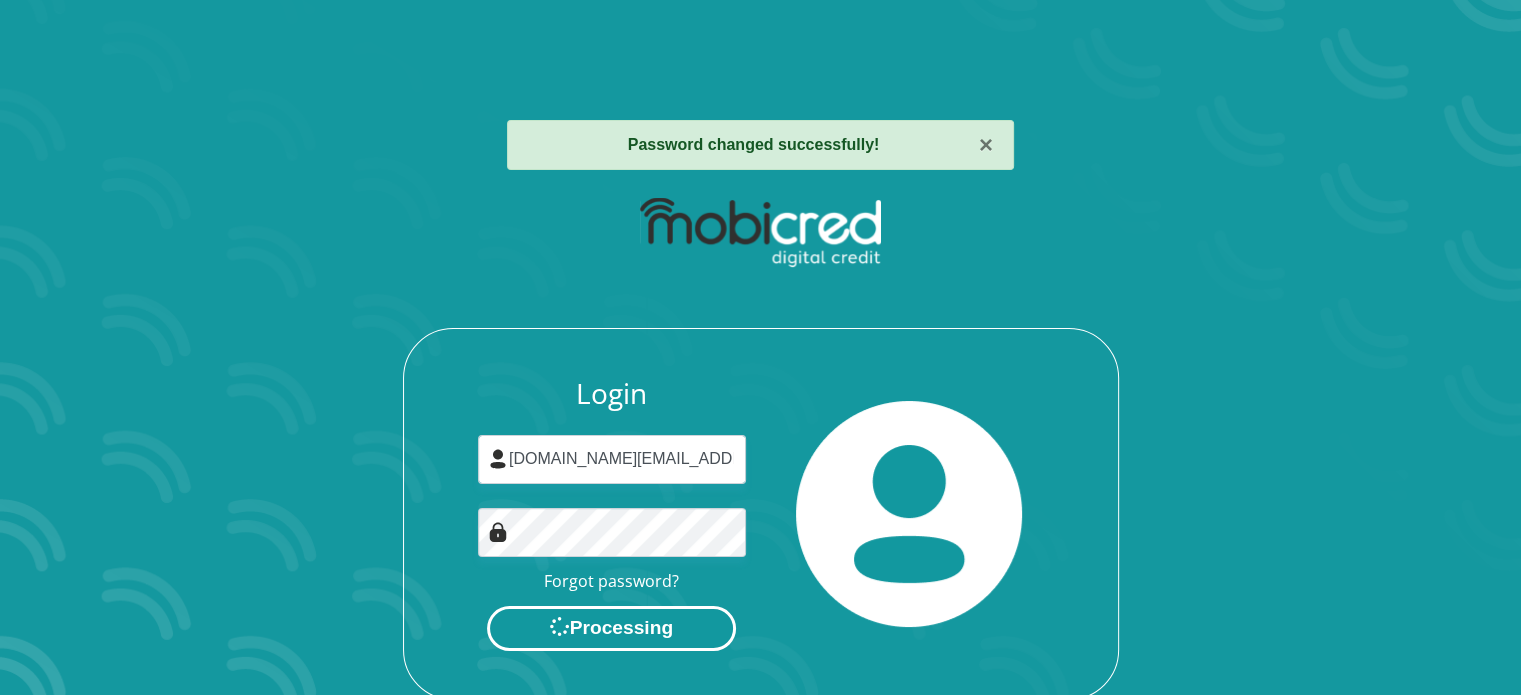 scroll, scrollTop: 0, scrollLeft: 0, axis: both 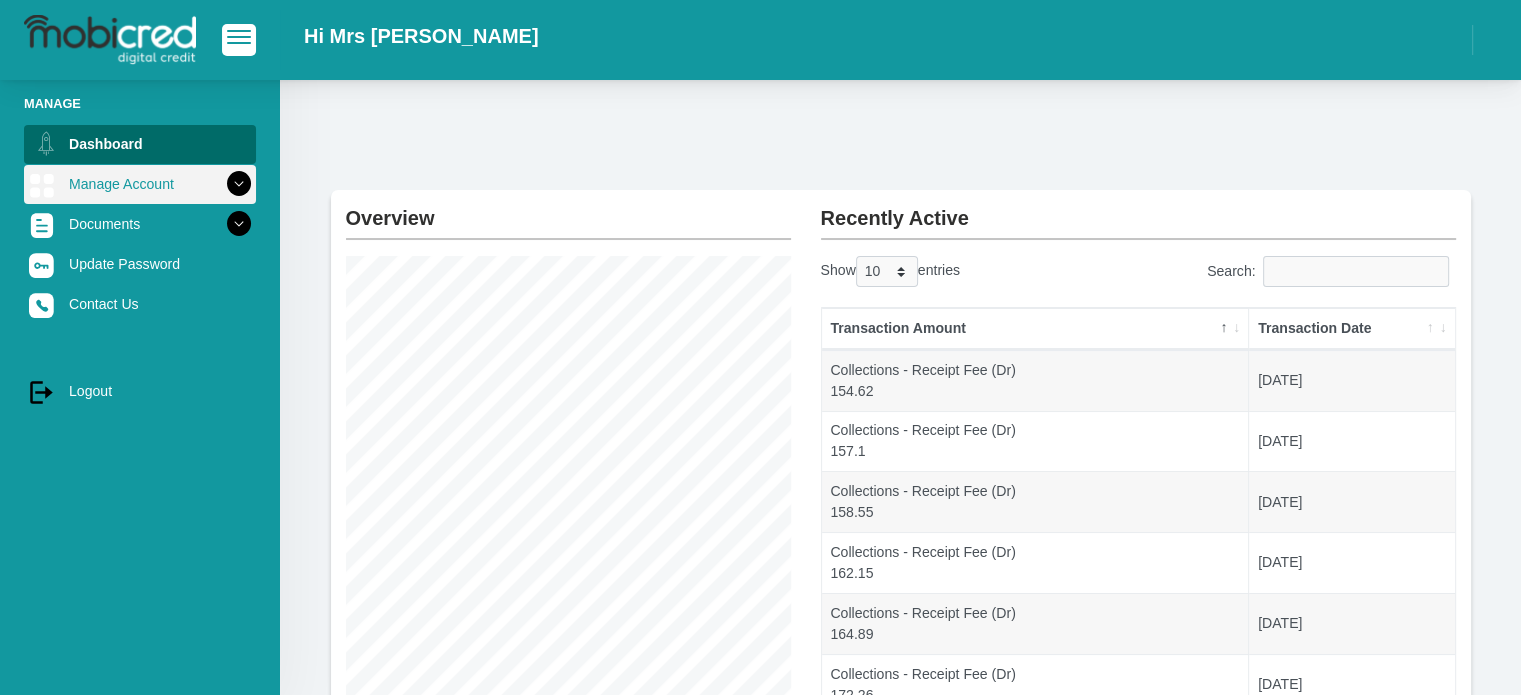 click on "Manage Account" at bounding box center (140, 184) 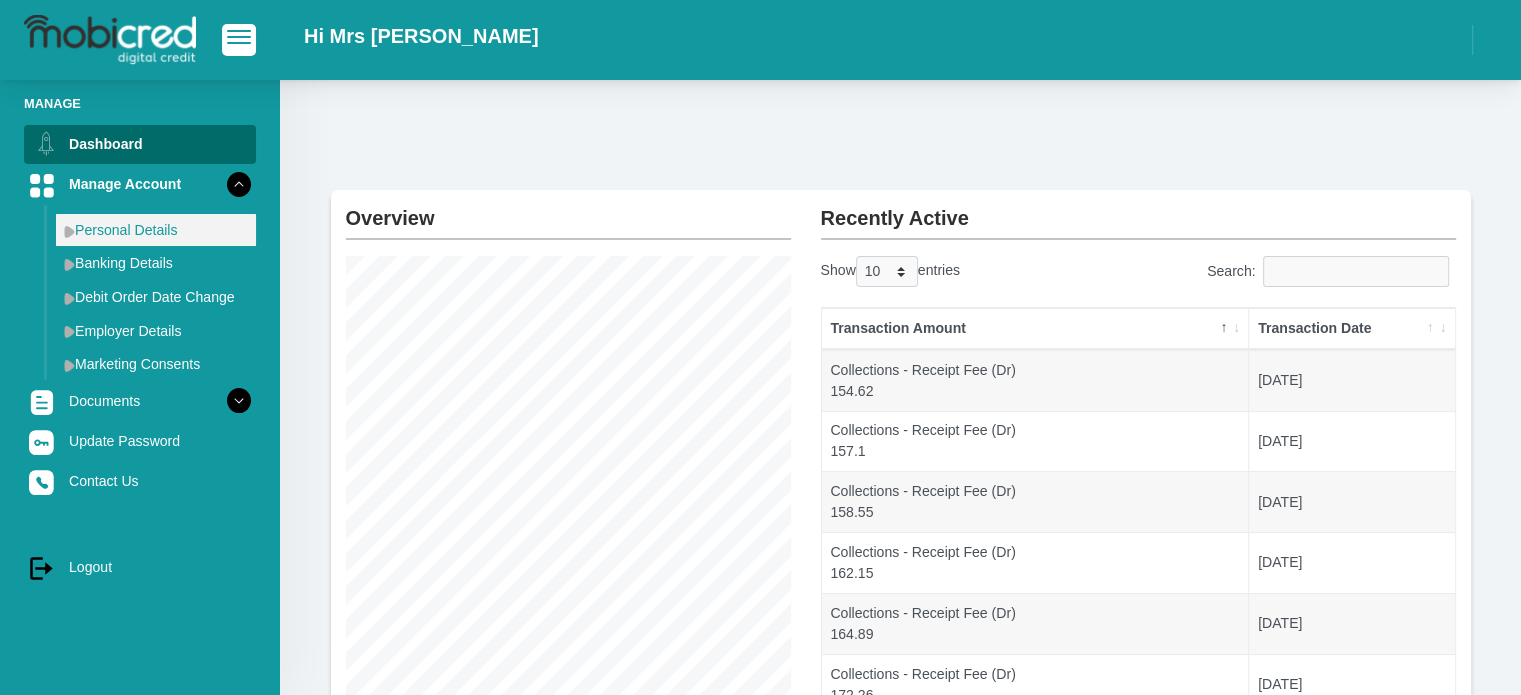 click on "Personal Details" at bounding box center [156, 230] 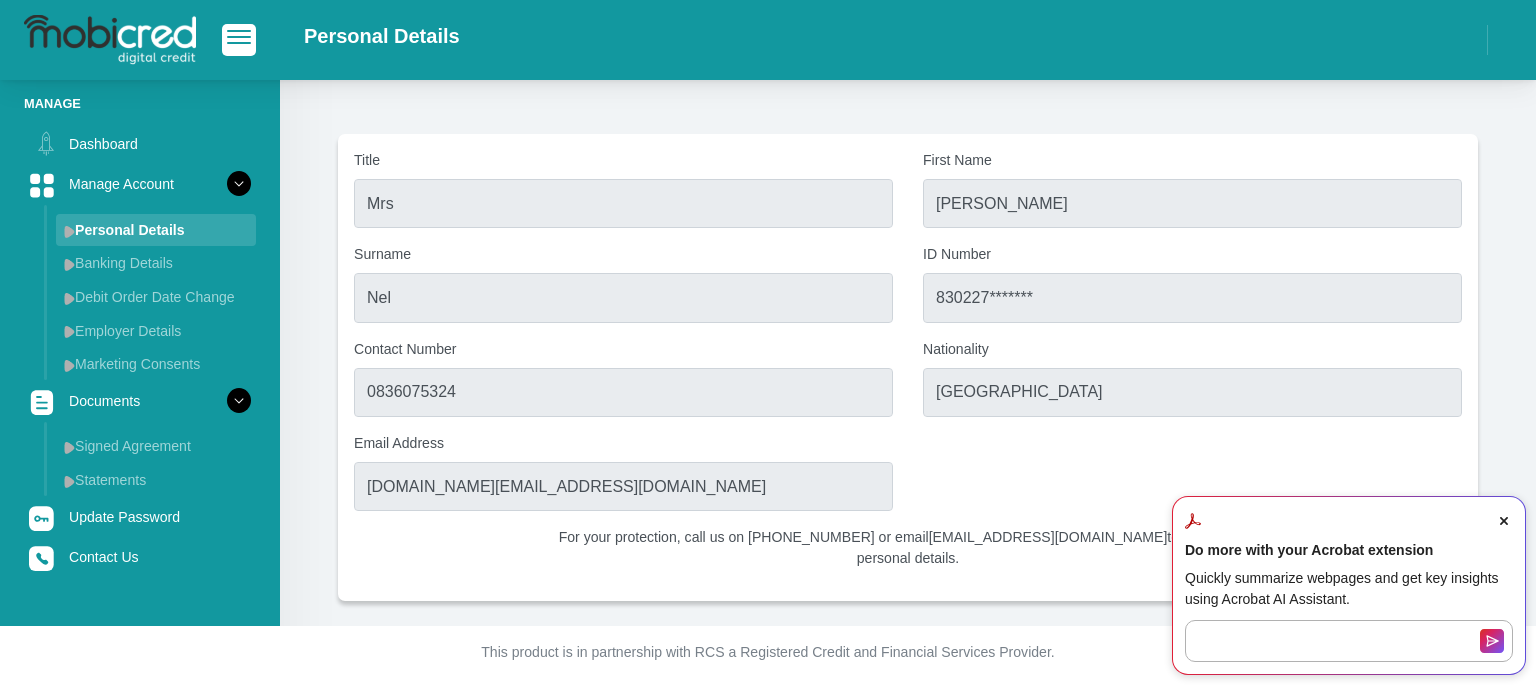 scroll, scrollTop: 0, scrollLeft: 0, axis: both 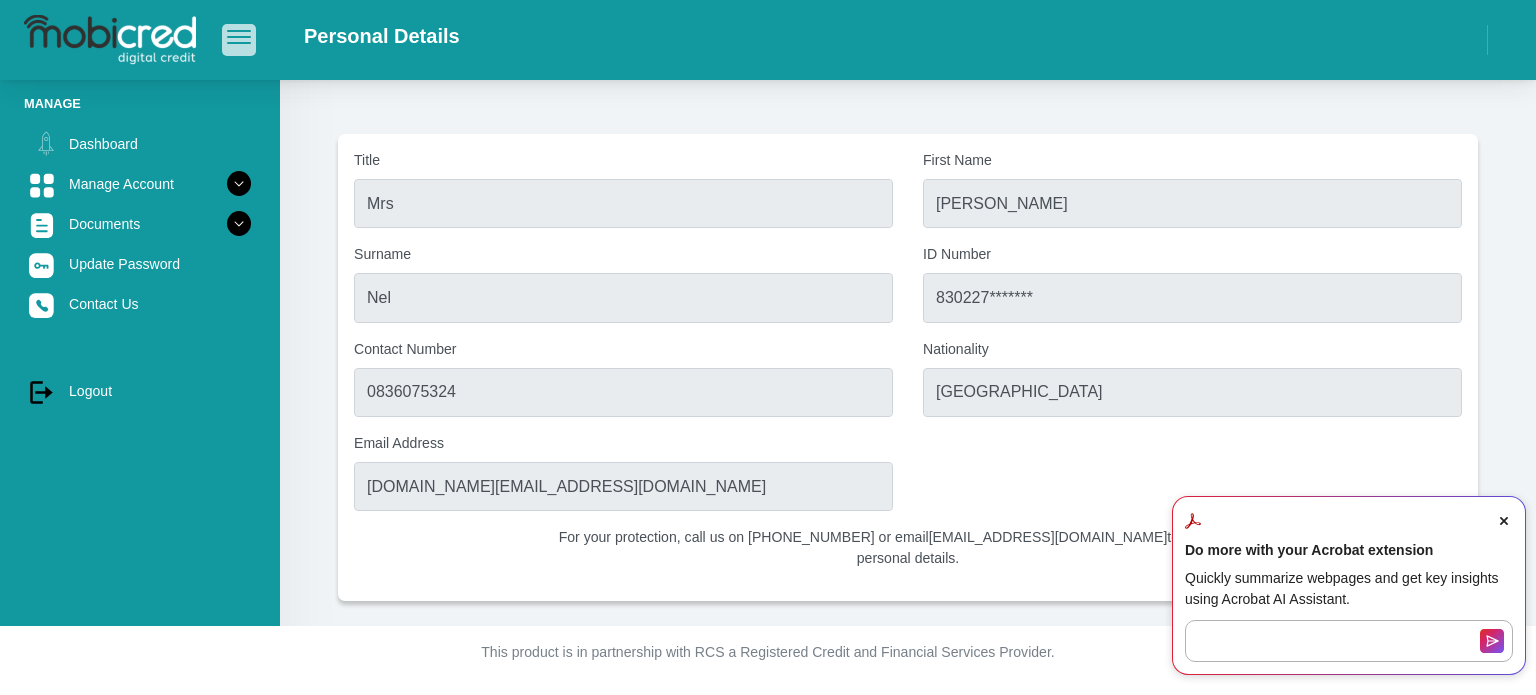 click at bounding box center [239, 37] 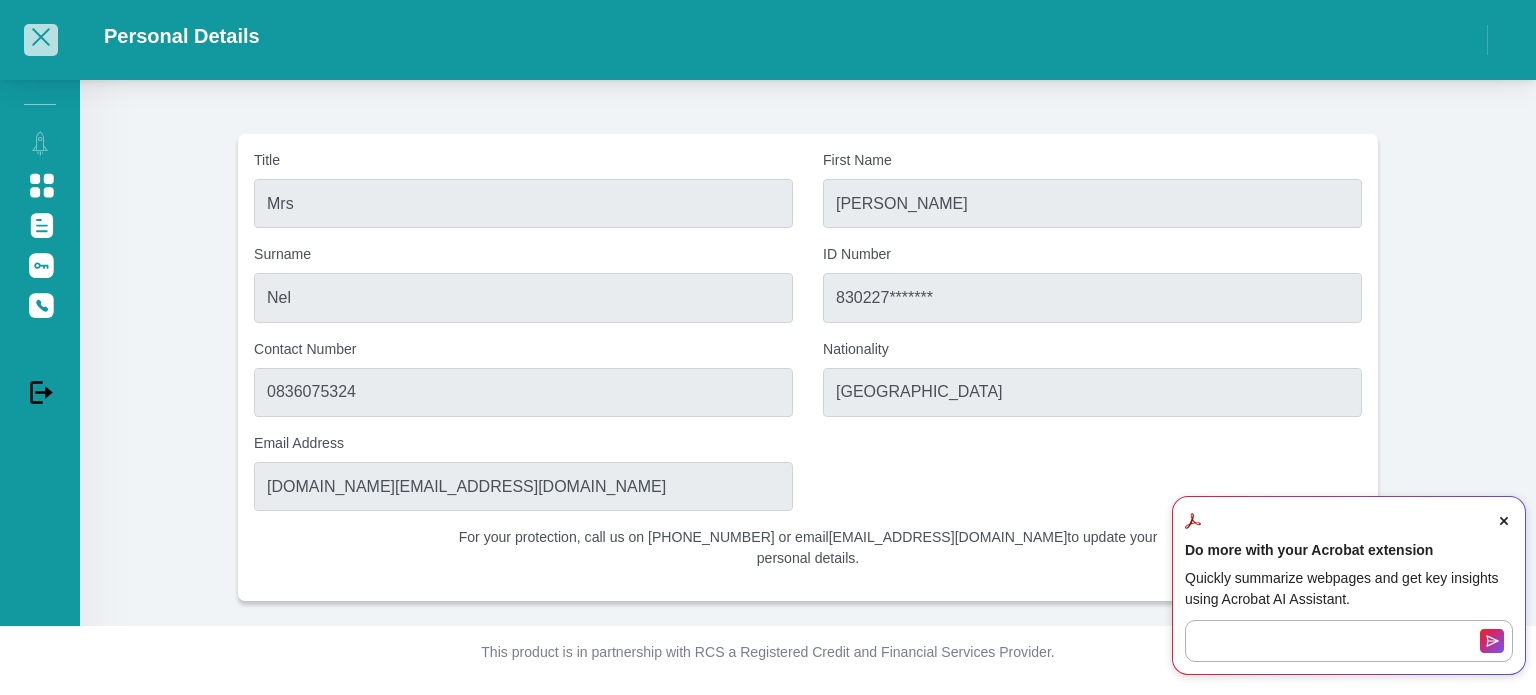 click at bounding box center [41, 37] 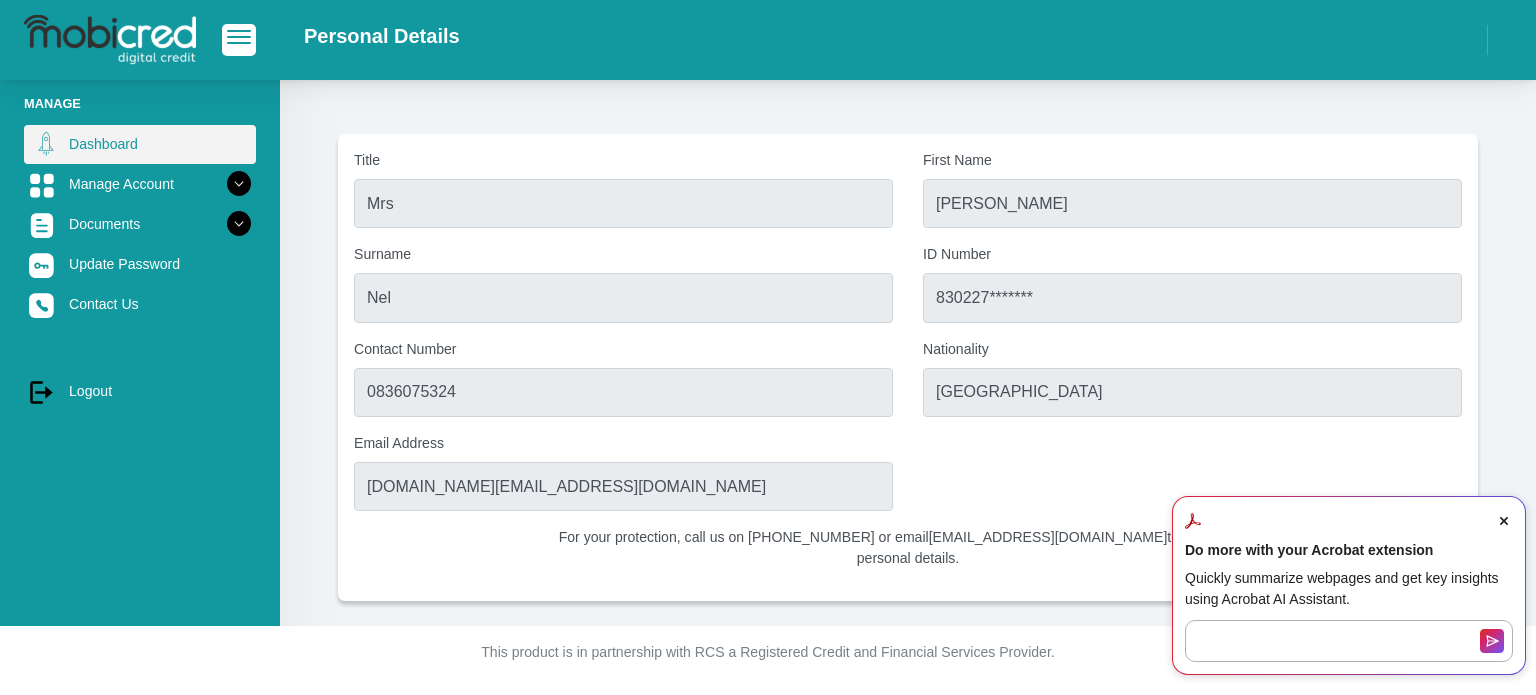 click on "Dashboard" at bounding box center (140, 144) 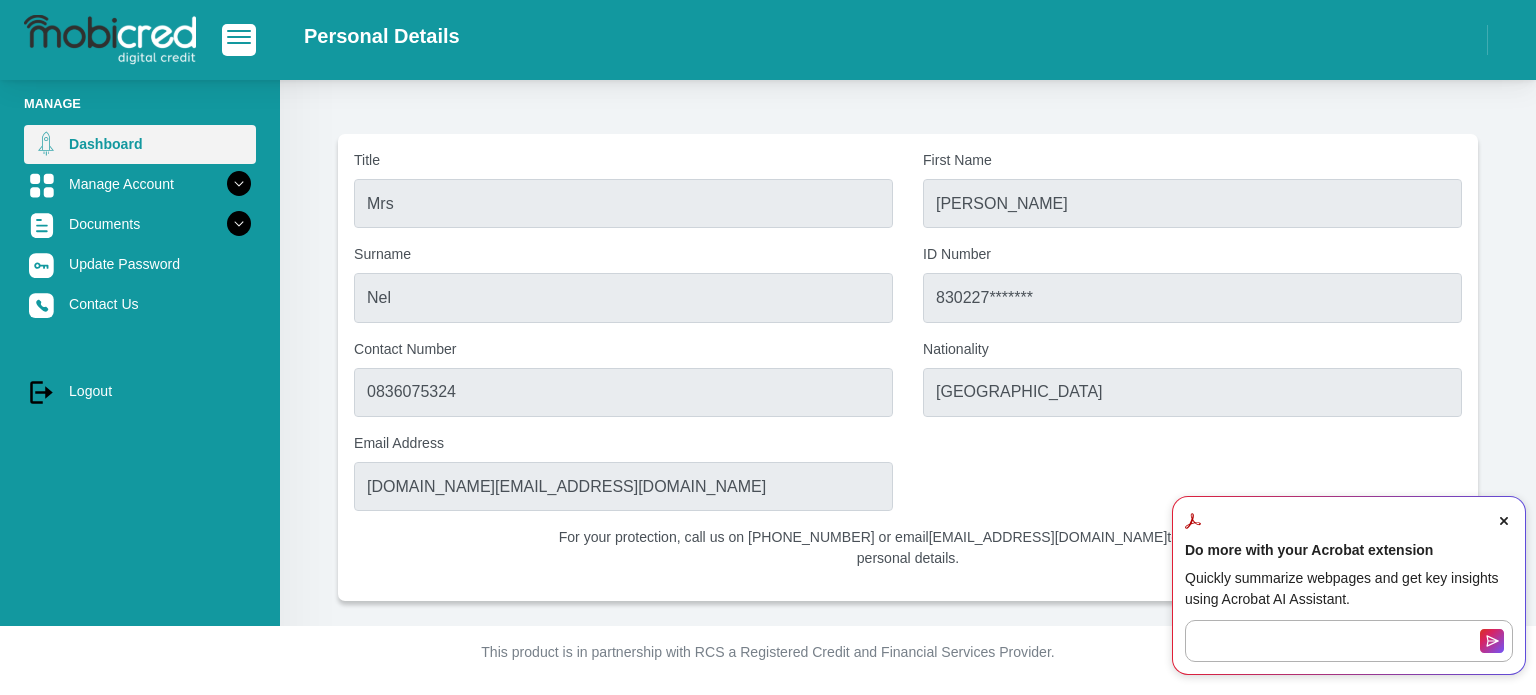 click on "Dashboard" at bounding box center (140, 144) 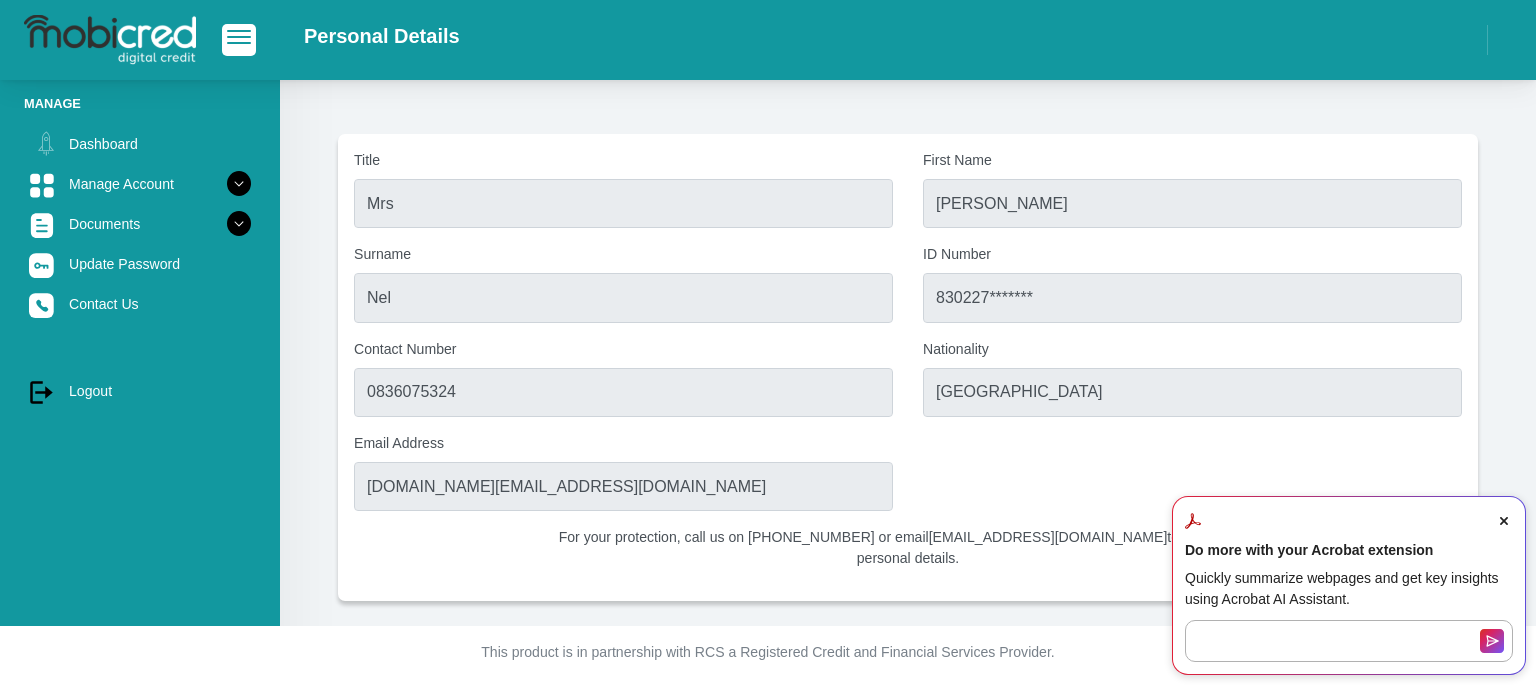 click at bounding box center (1504, 521) 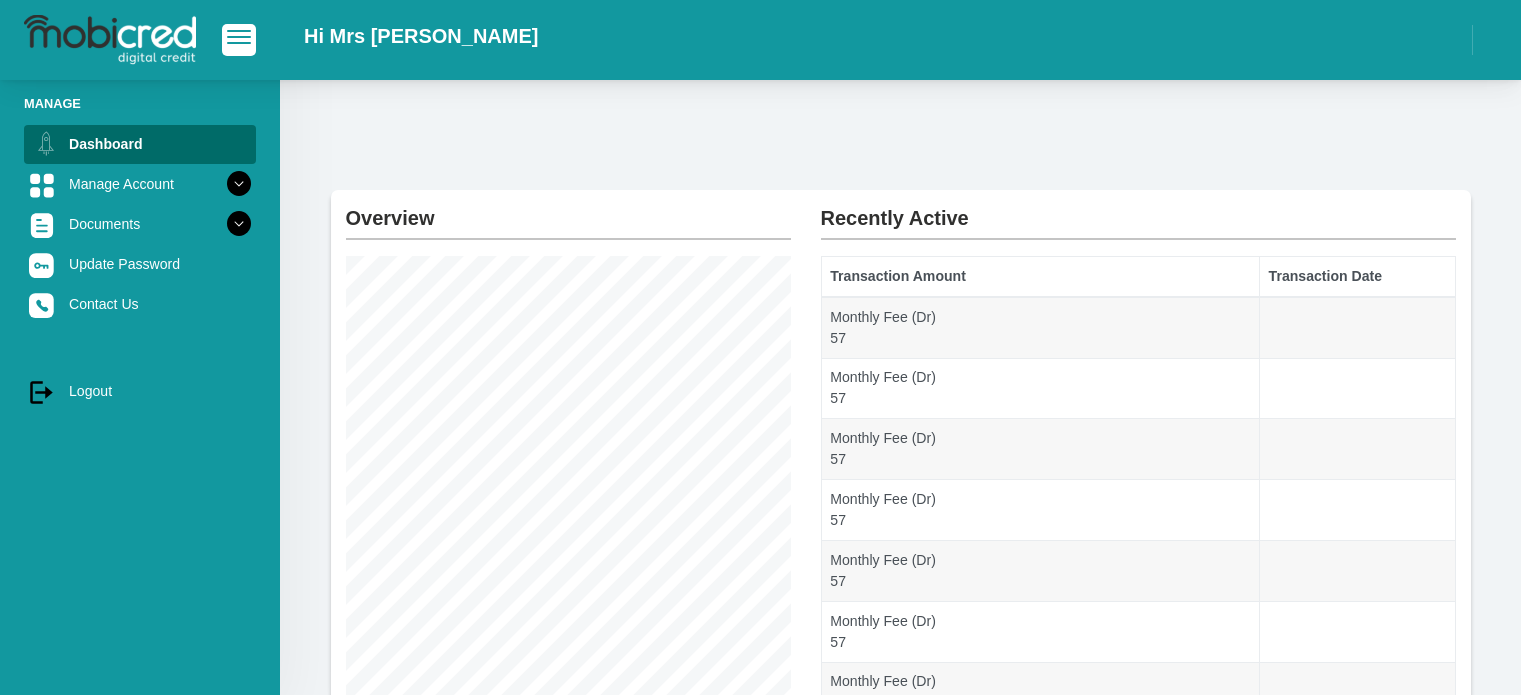 scroll, scrollTop: 0, scrollLeft: 0, axis: both 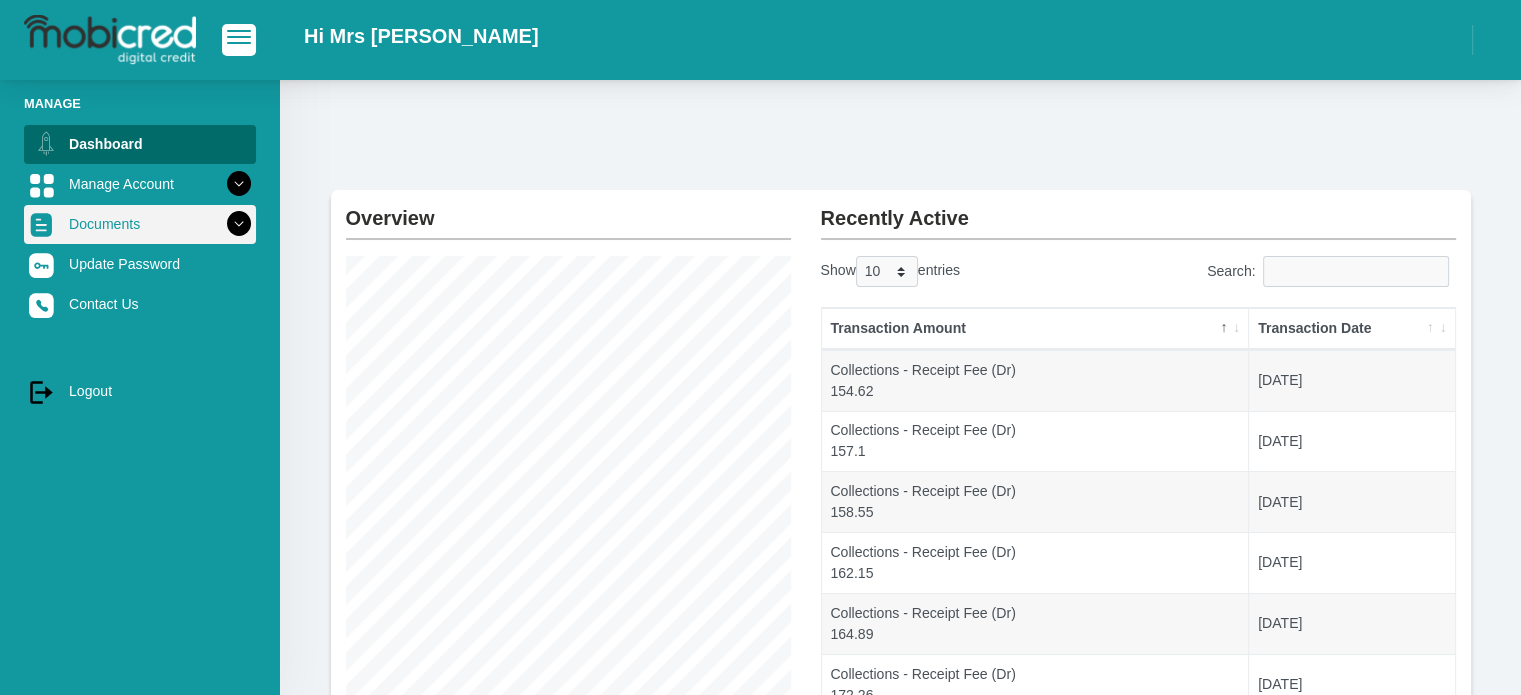 click on "Documents" at bounding box center (140, 224) 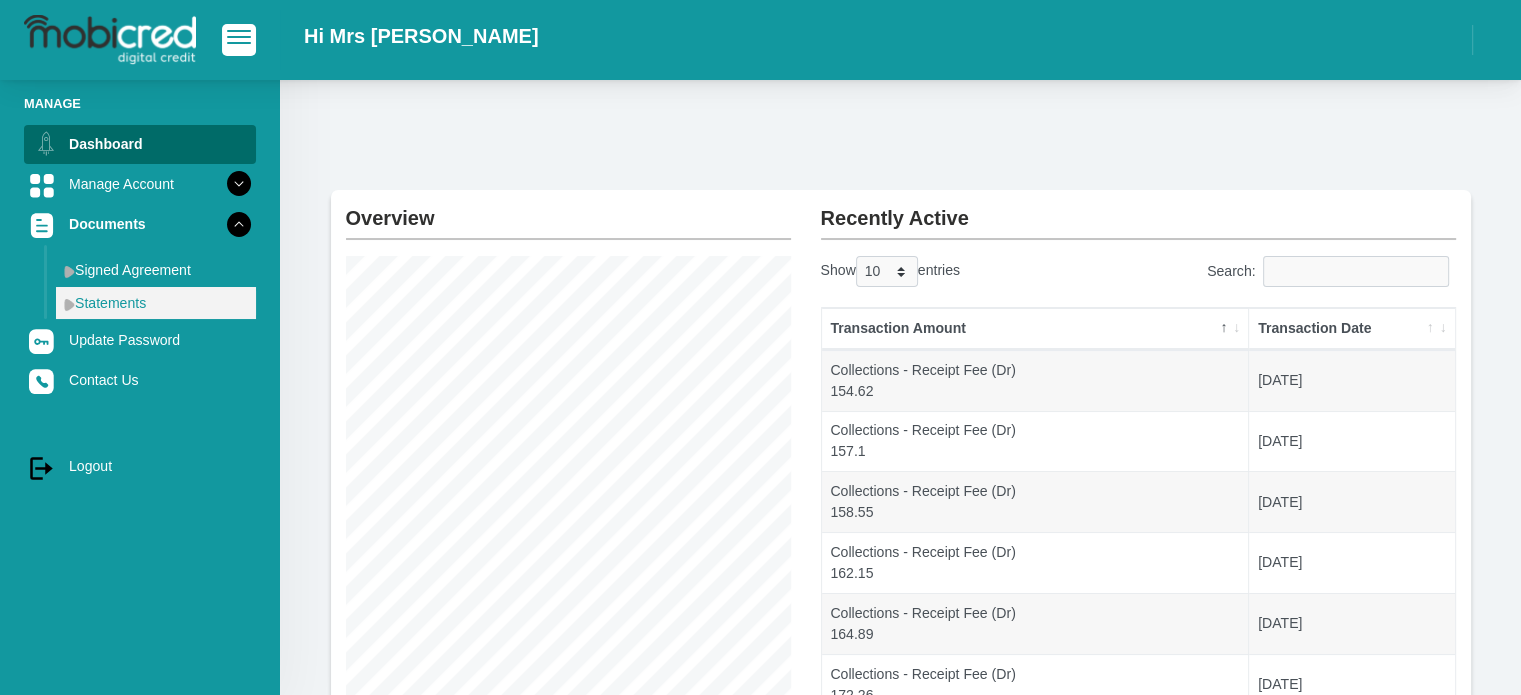 click on "Statements" at bounding box center [156, 303] 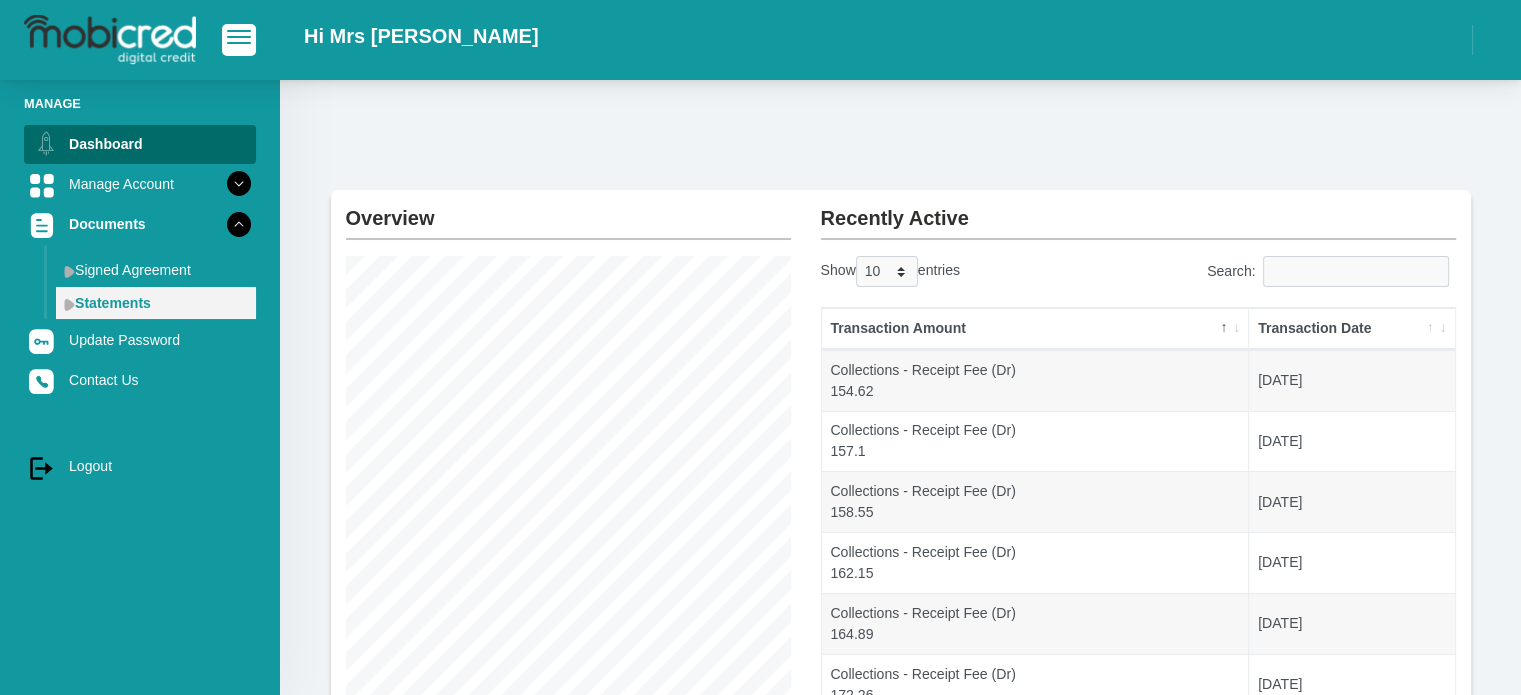 click on "Statements" at bounding box center (156, 303) 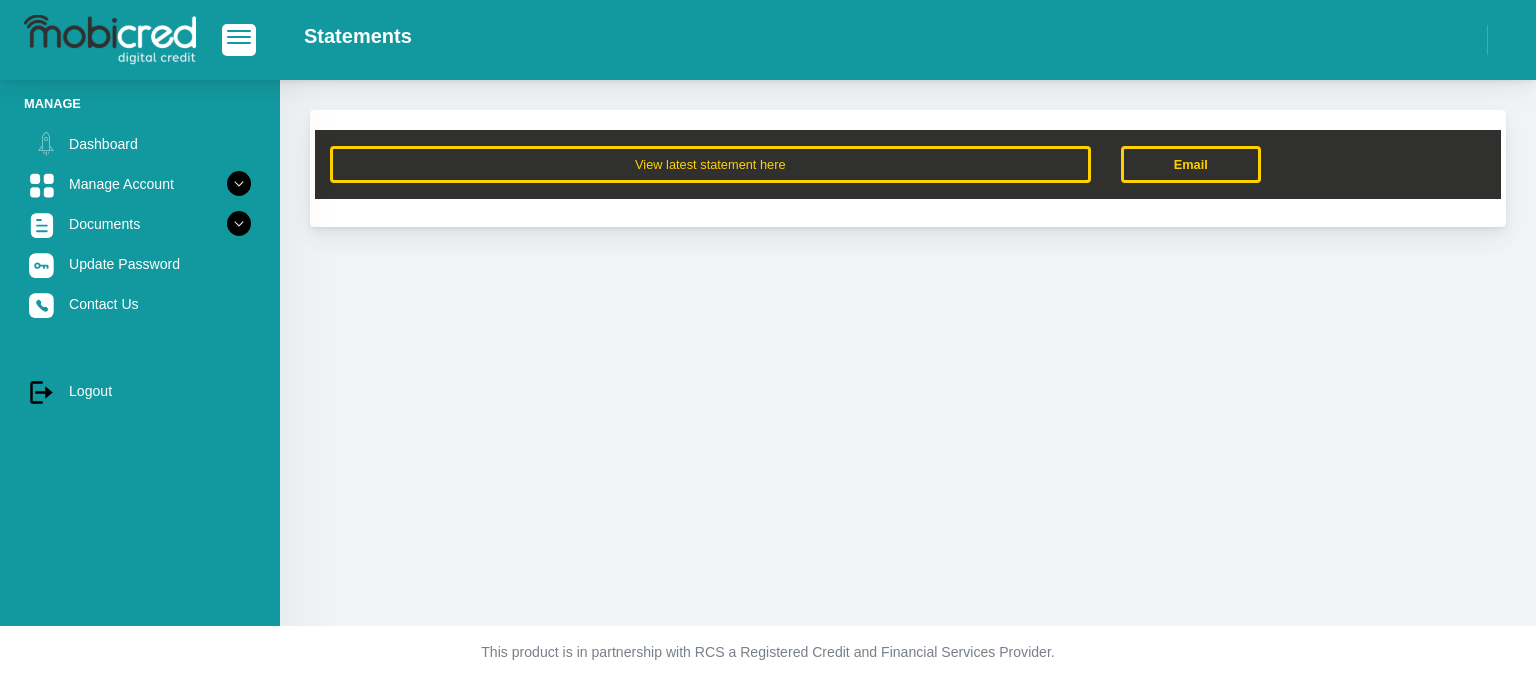scroll, scrollTop: 0, scrollLeft: 0, axis: both 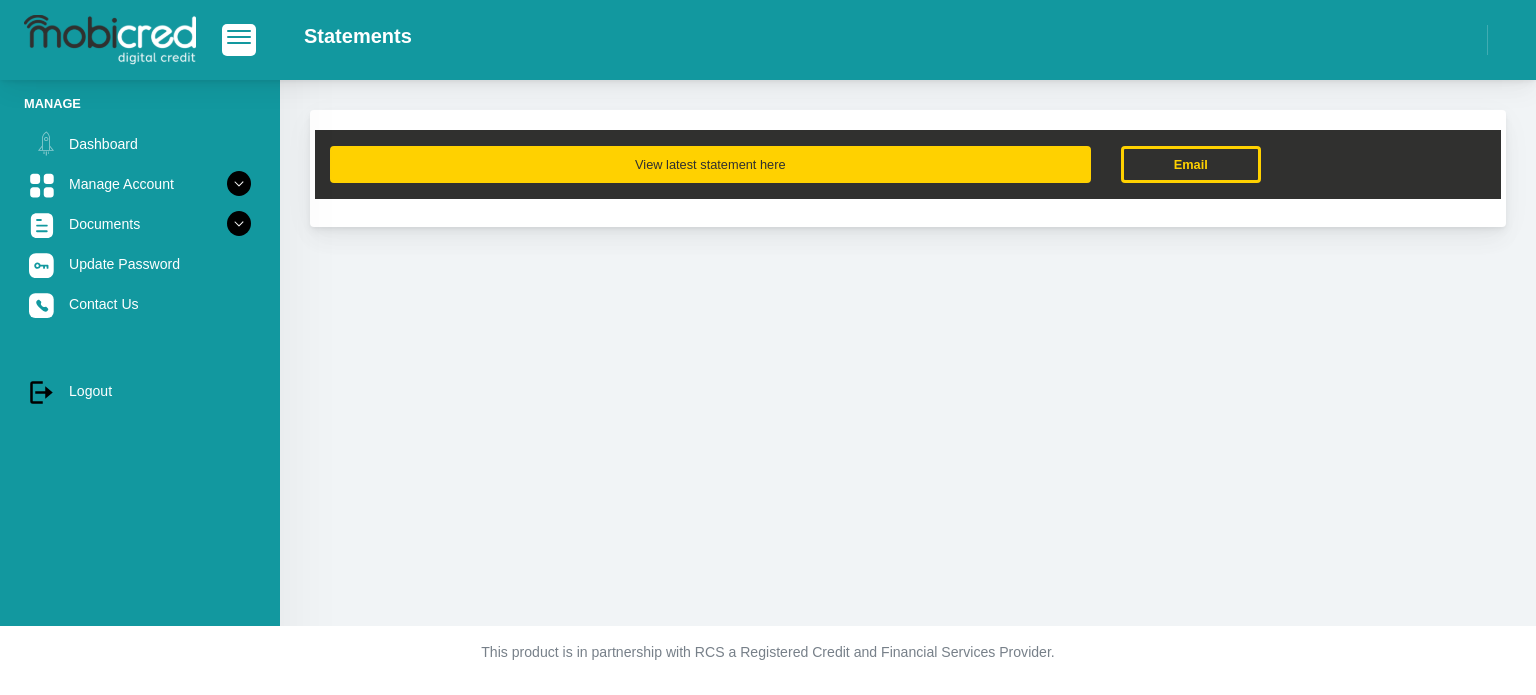 click on "View latest statement here" at bounding box center [710, 164] 